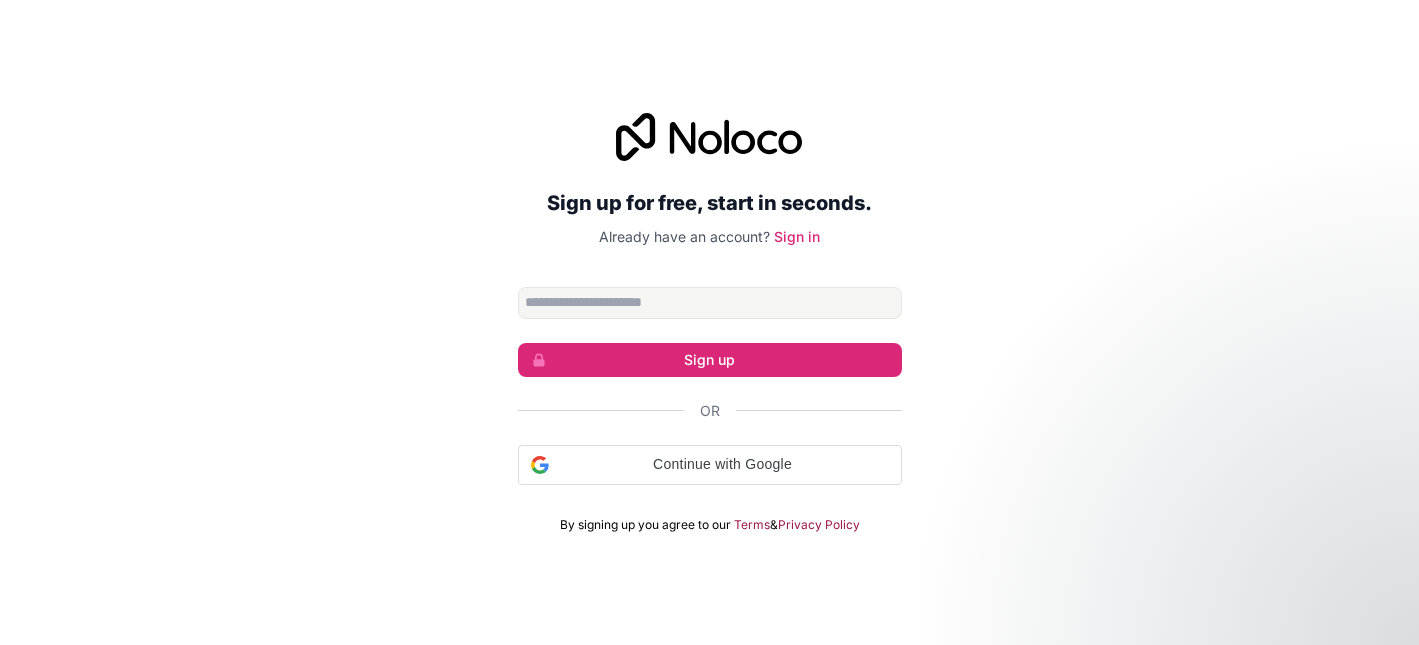 click at bounding box center (710, 303) 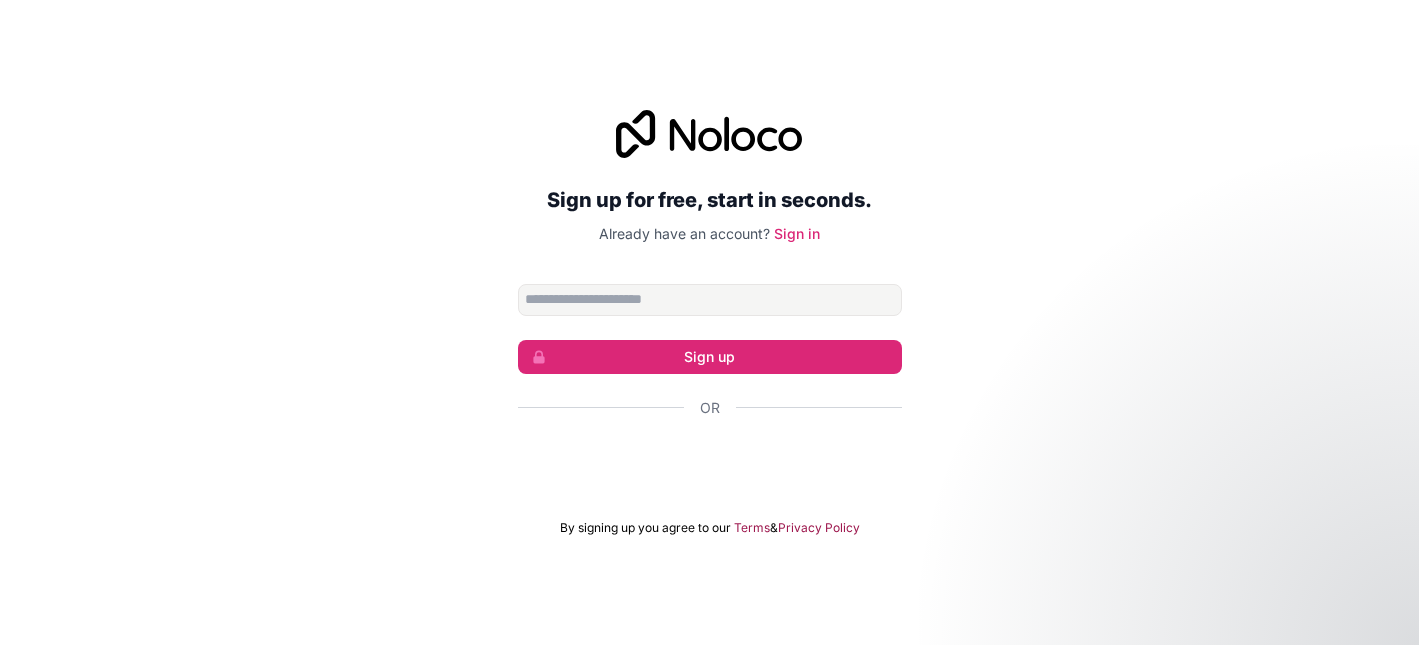 scroll, scrollTop: 0, scrollLeft: 0, axis: both 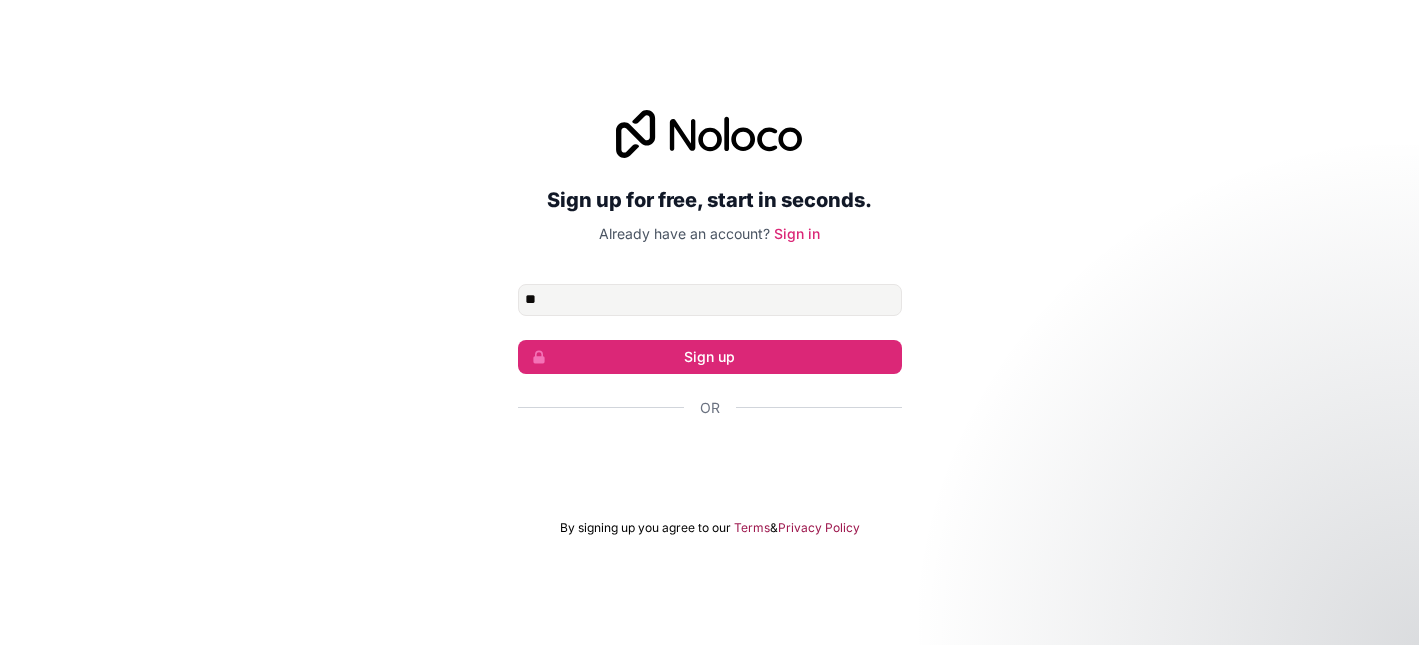 type on "**********" 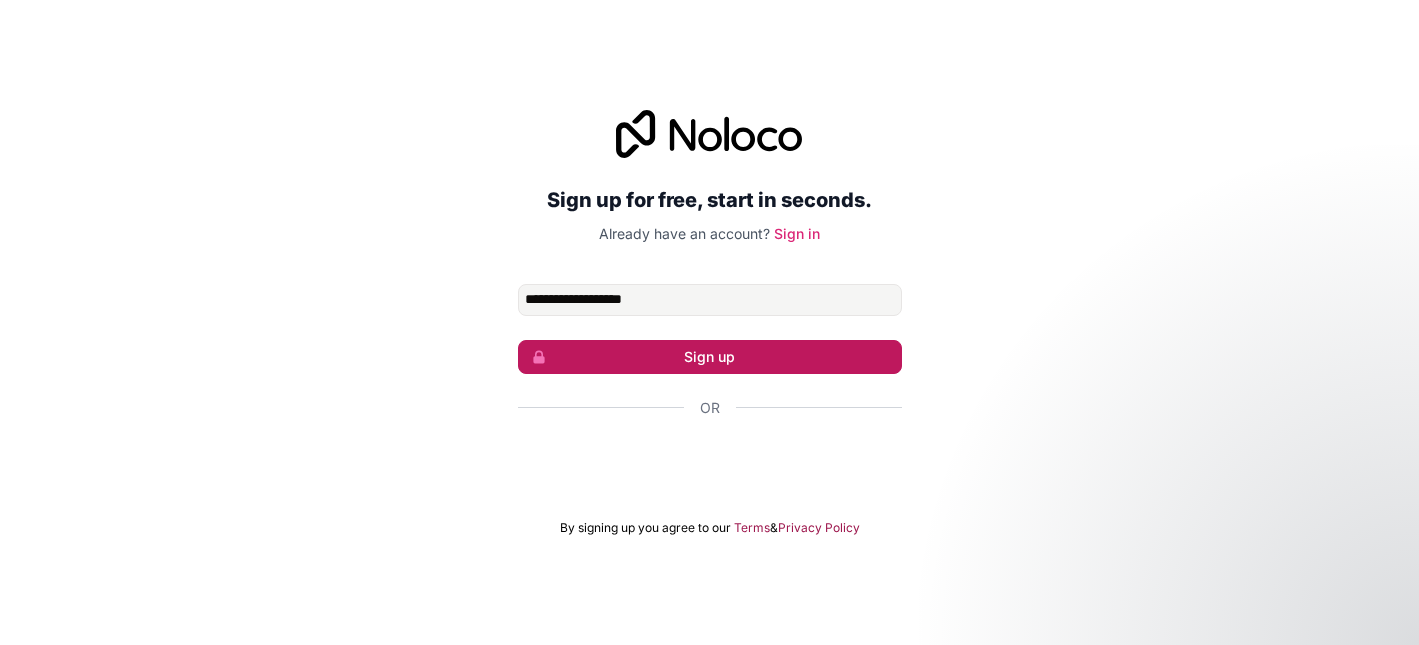 click on "Sign up" at bounding box center (710, 357) 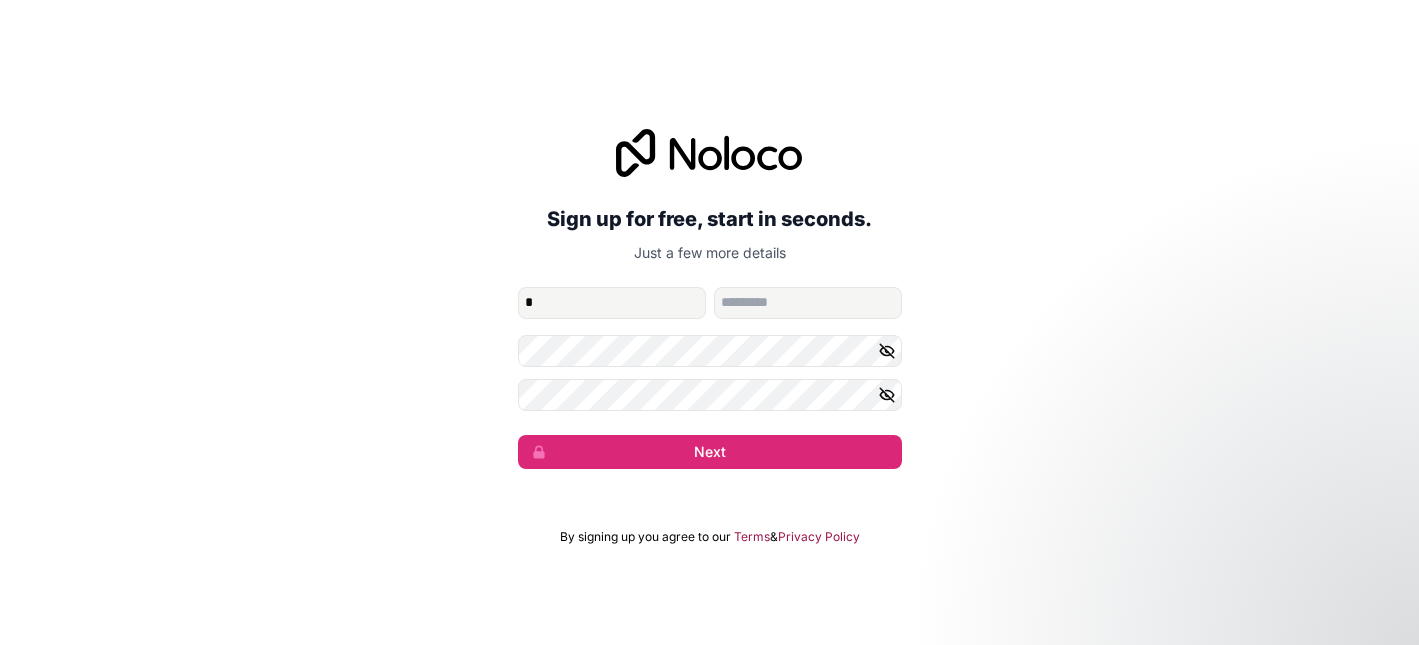 type on "*" 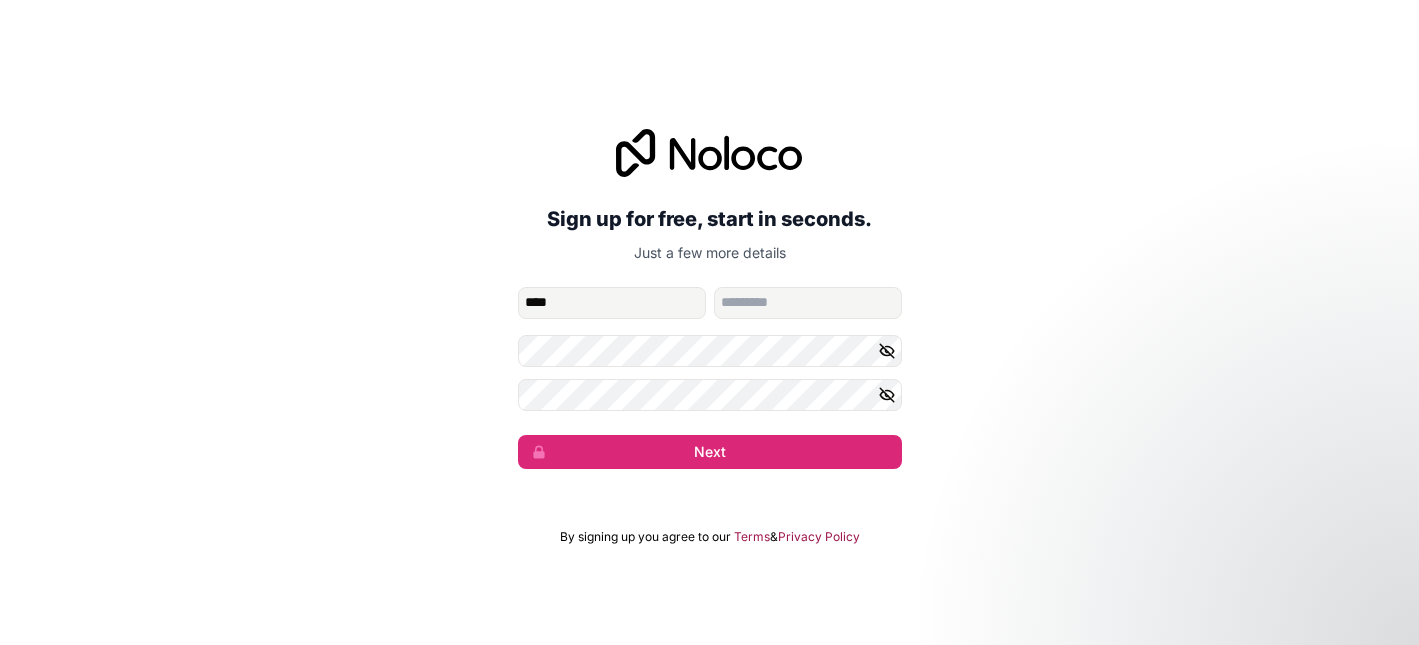 type on "****" 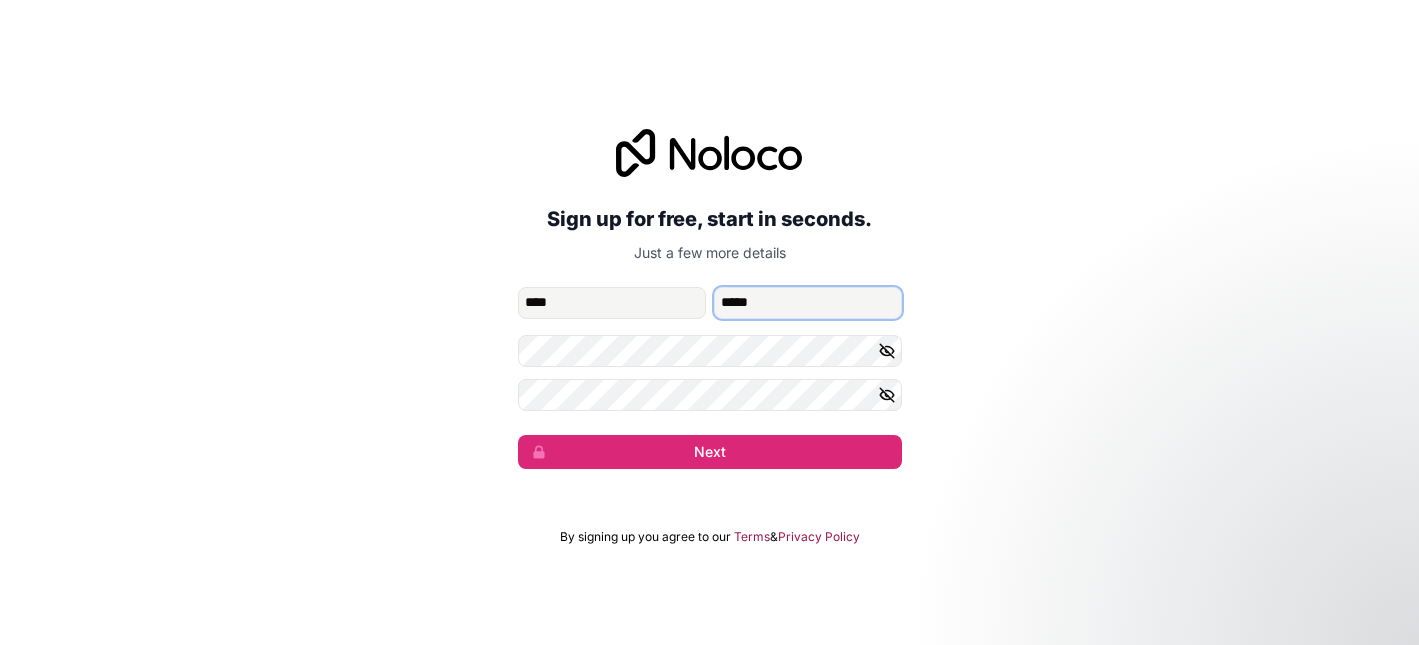 type on "*****" 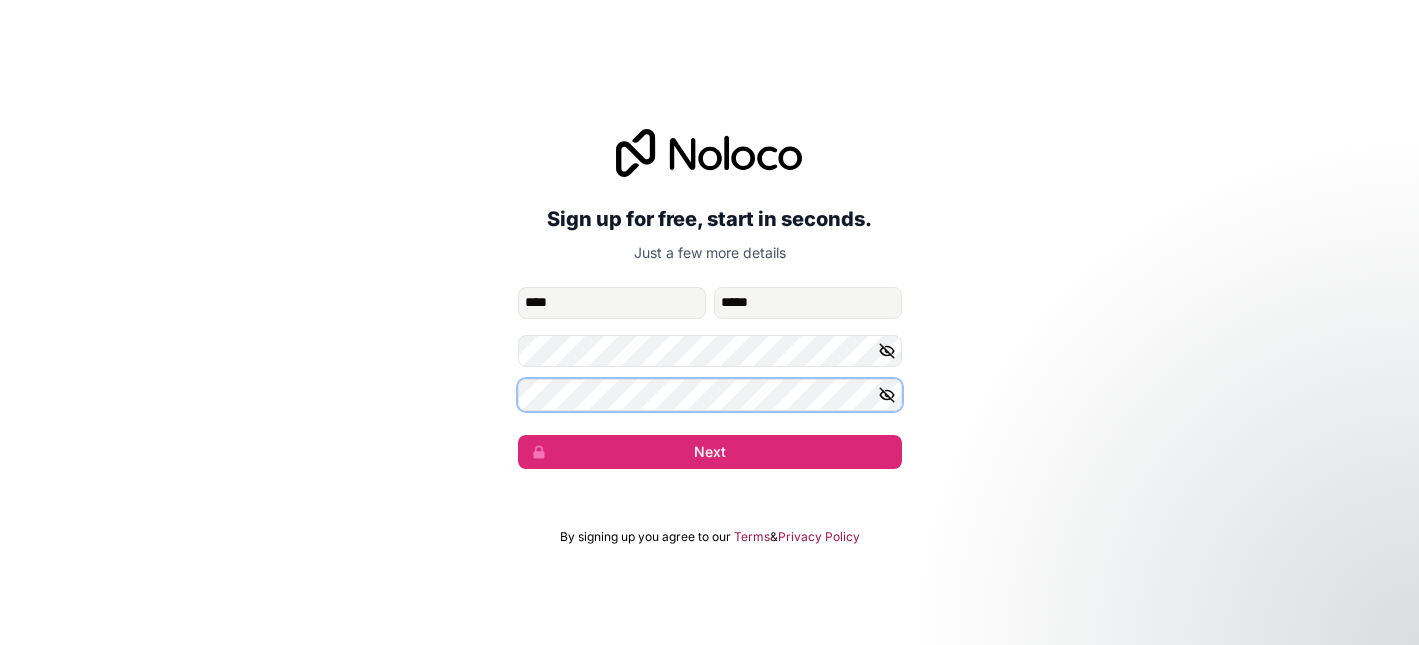 click on "Next" at bounding box center [710, 452] 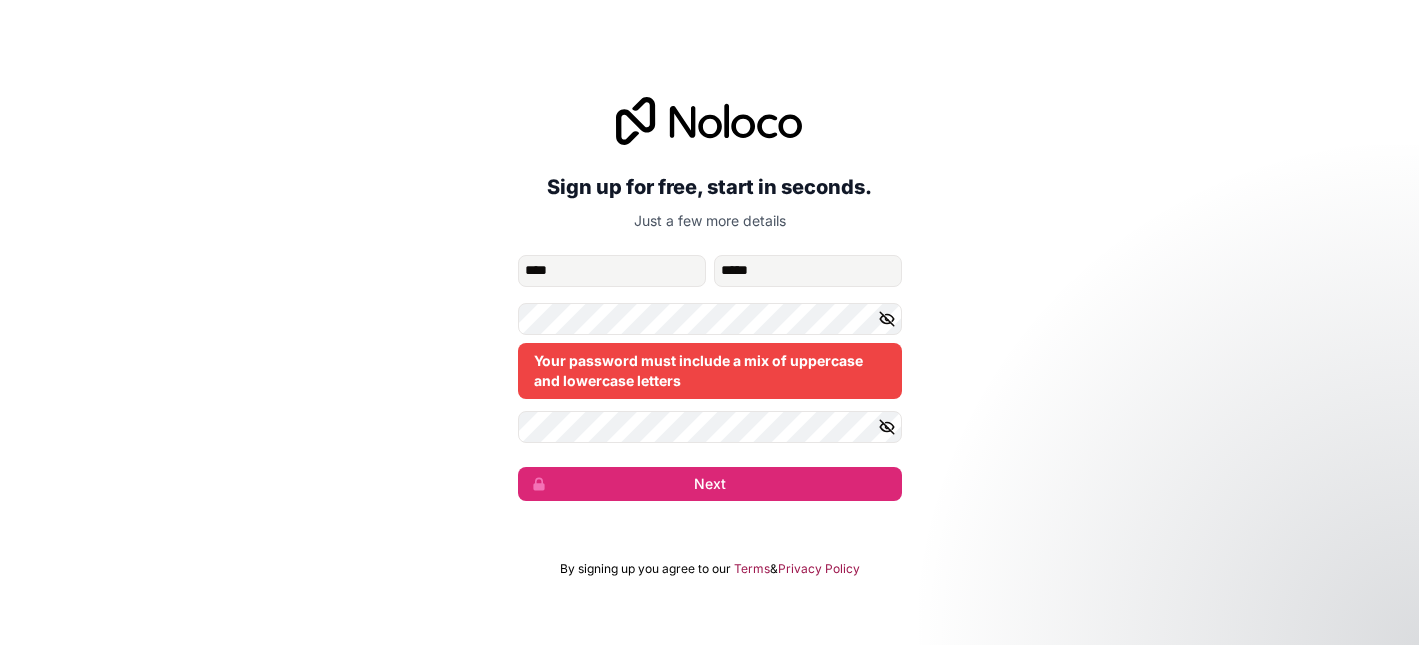 click 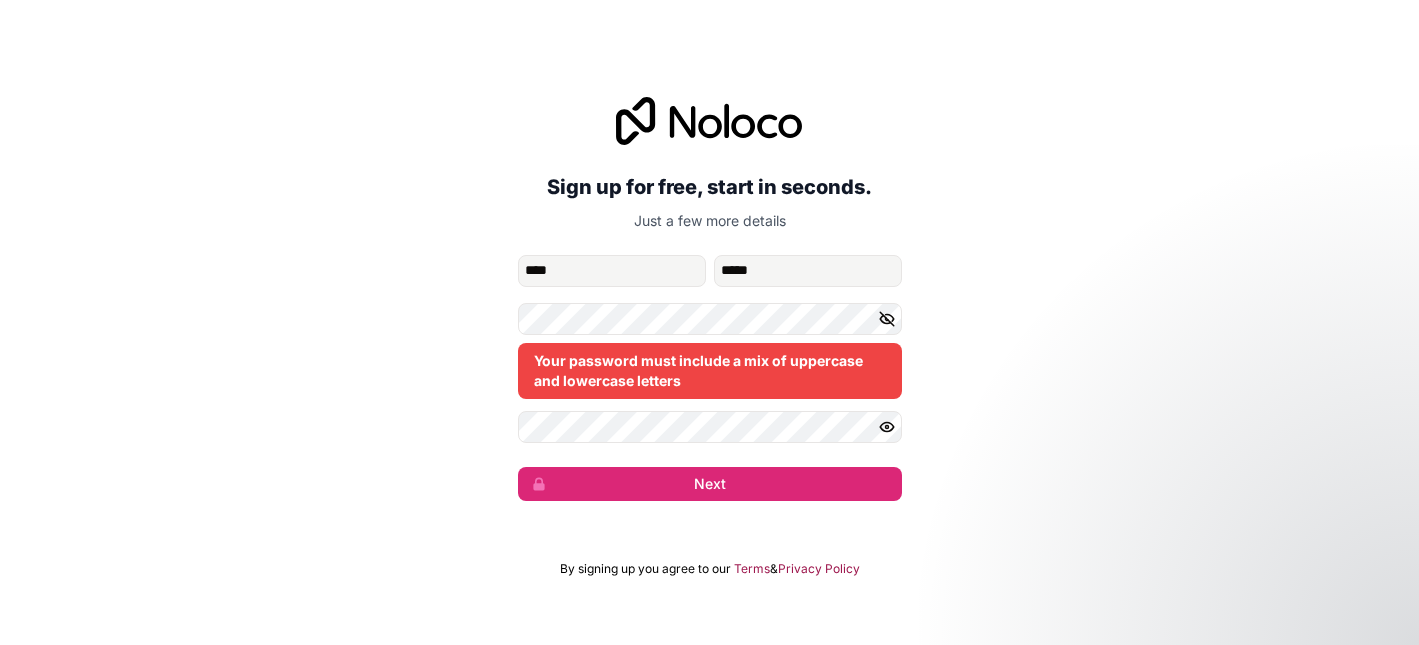 click 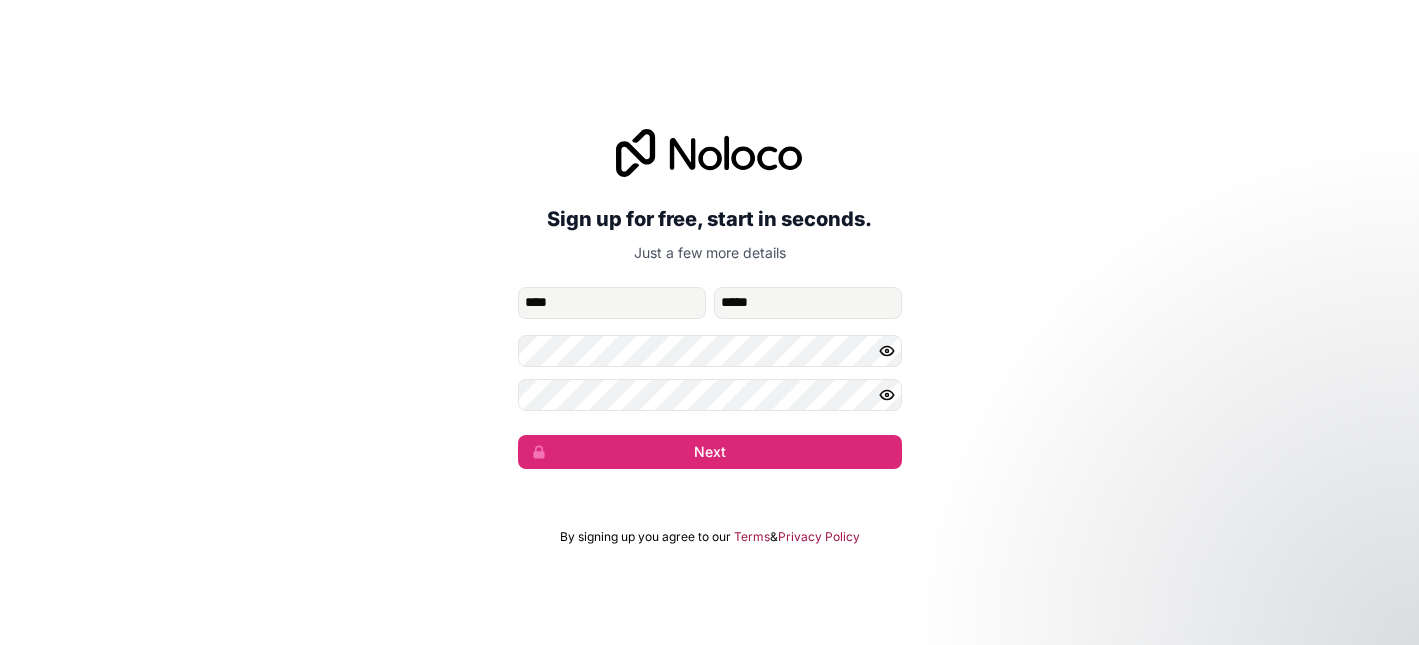 click on "**********" at bounding box center [710, 378] 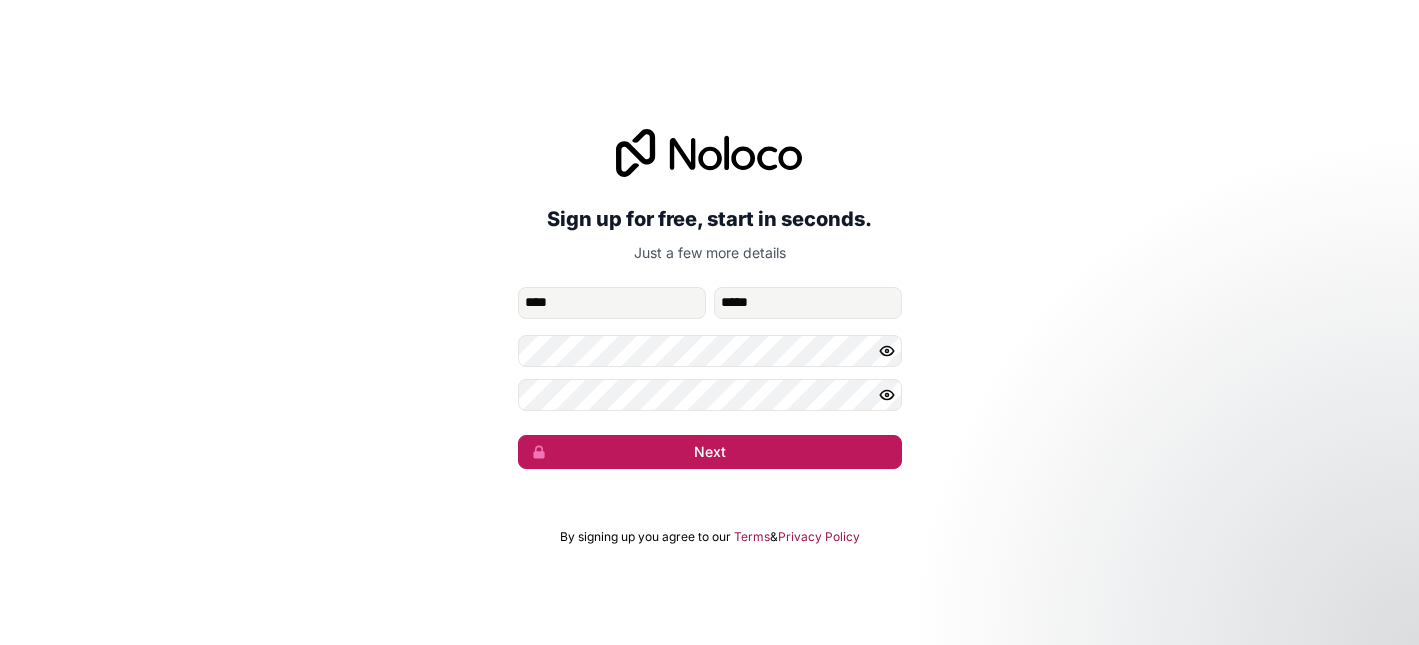 click on "Next" at bounding box center [710, 452] 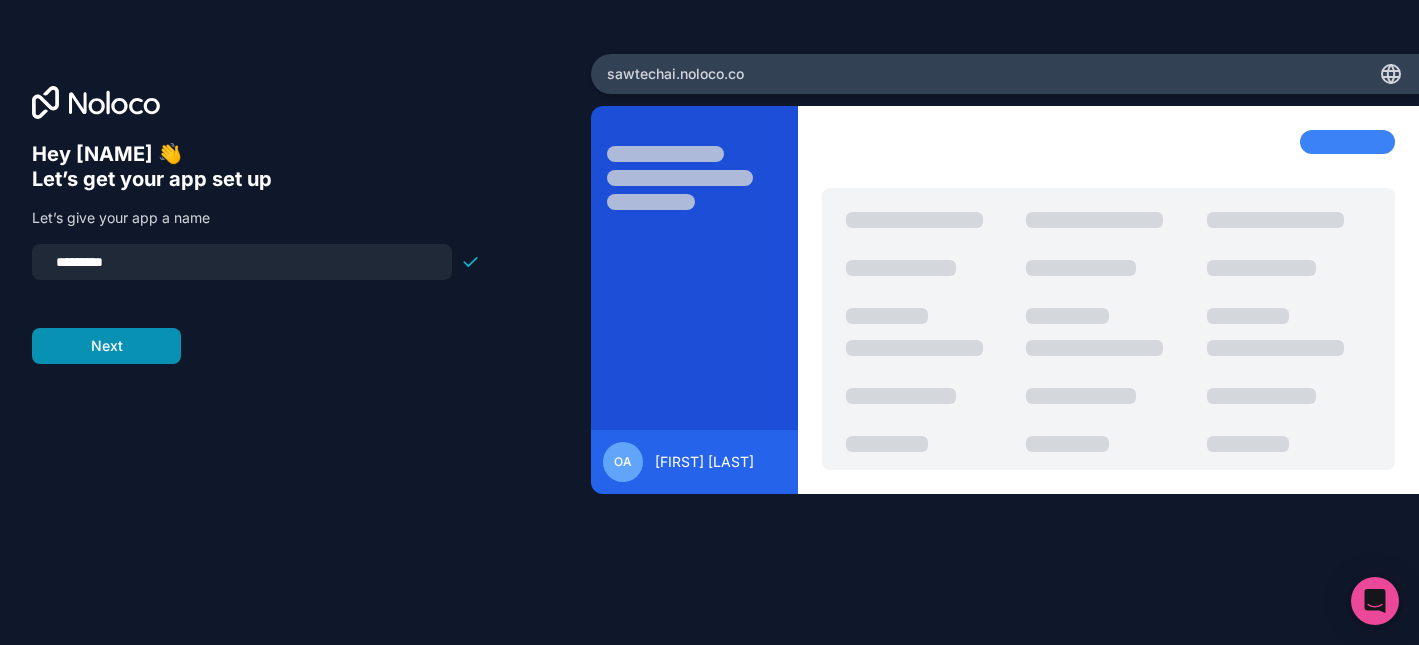 click on "Next" at bounding box center (106, 346) 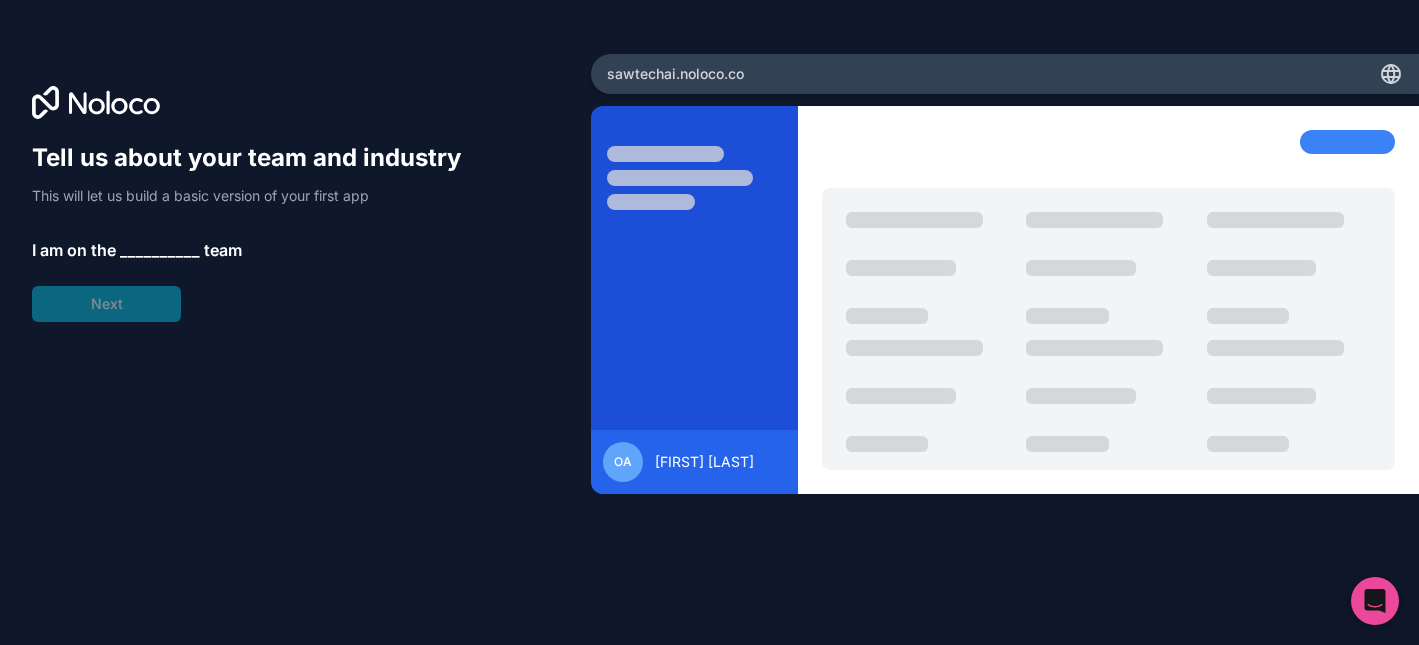 click on "__________" at bounding box center (160, 250) 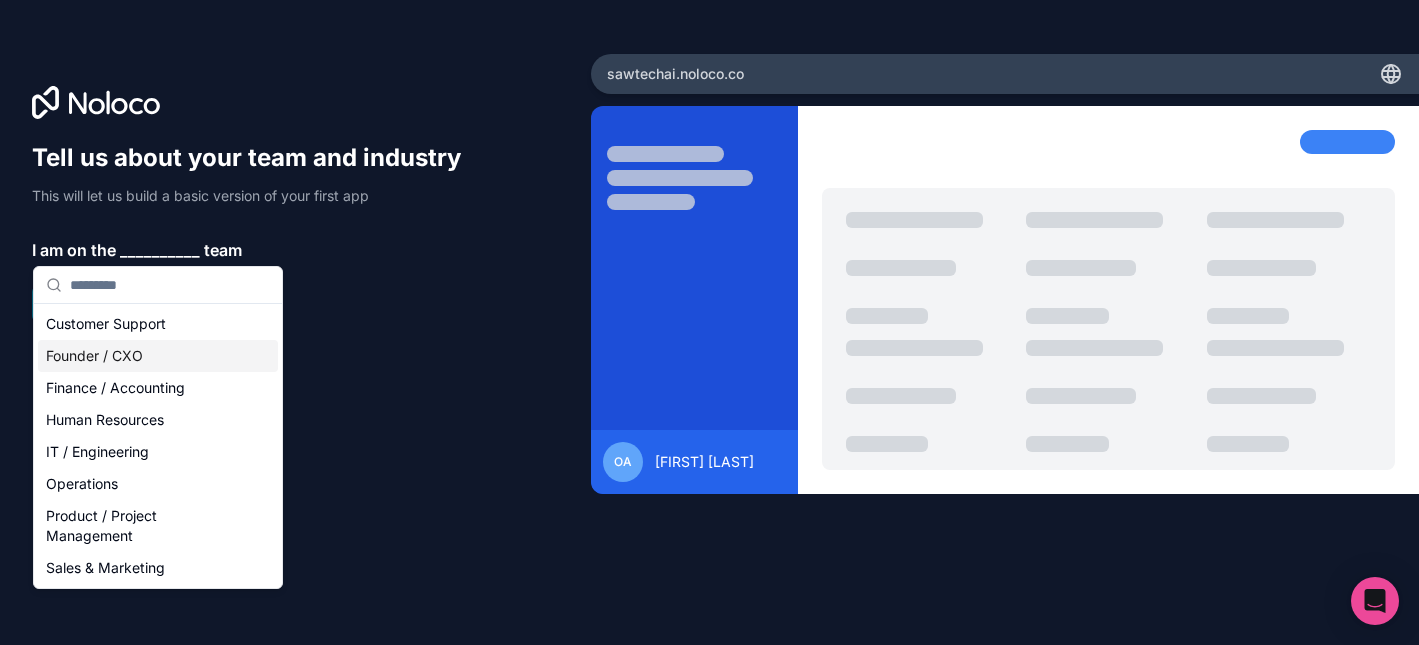 click on "Founder / CXO" at bounding box center (158, 356) 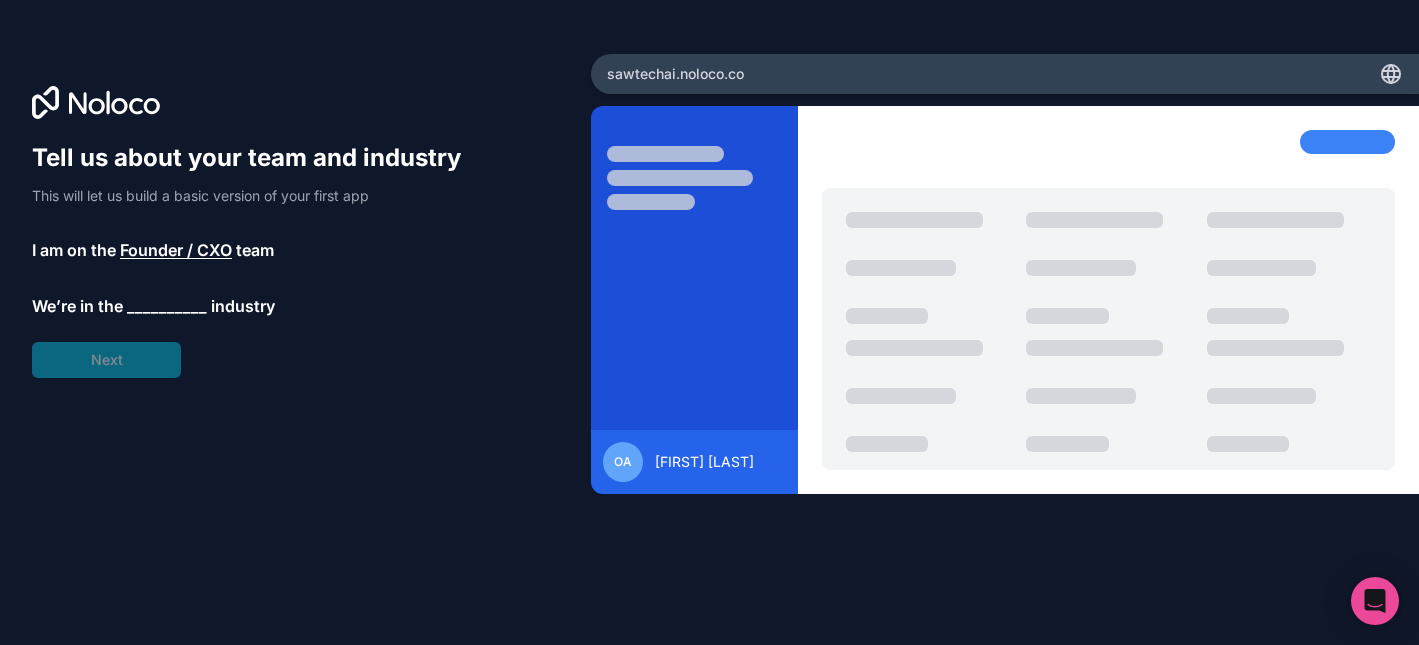 click on "__________" at bounding box center [167, 306] 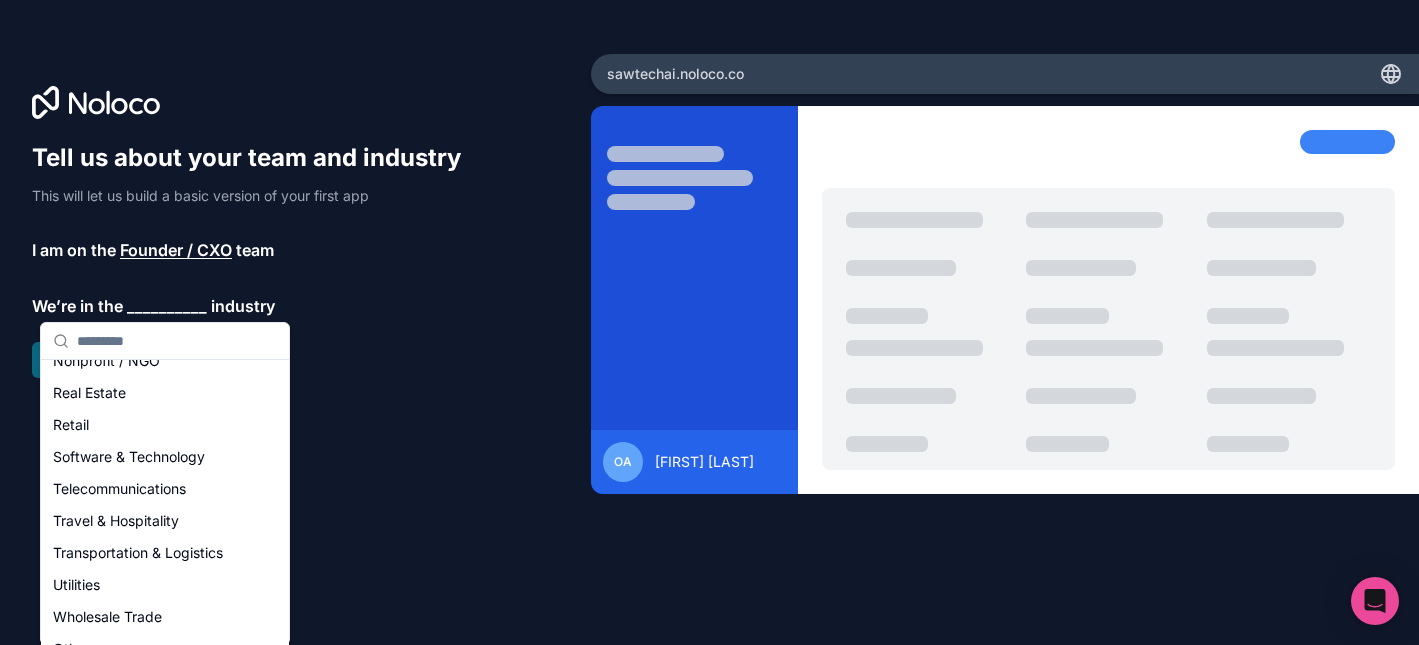 scroll, scrollTop: 412, scrollLeft: 0, axis: vertical 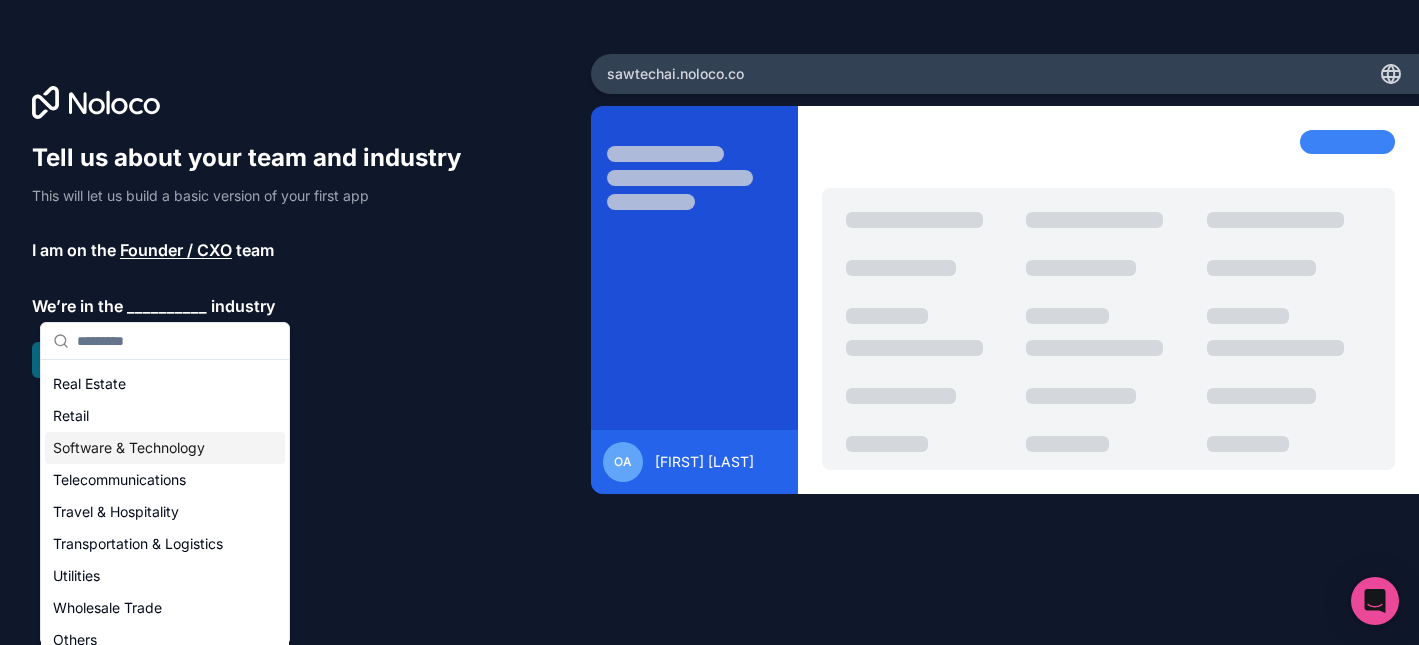 click on "Software & Technology" at bounding box center [165, 448] 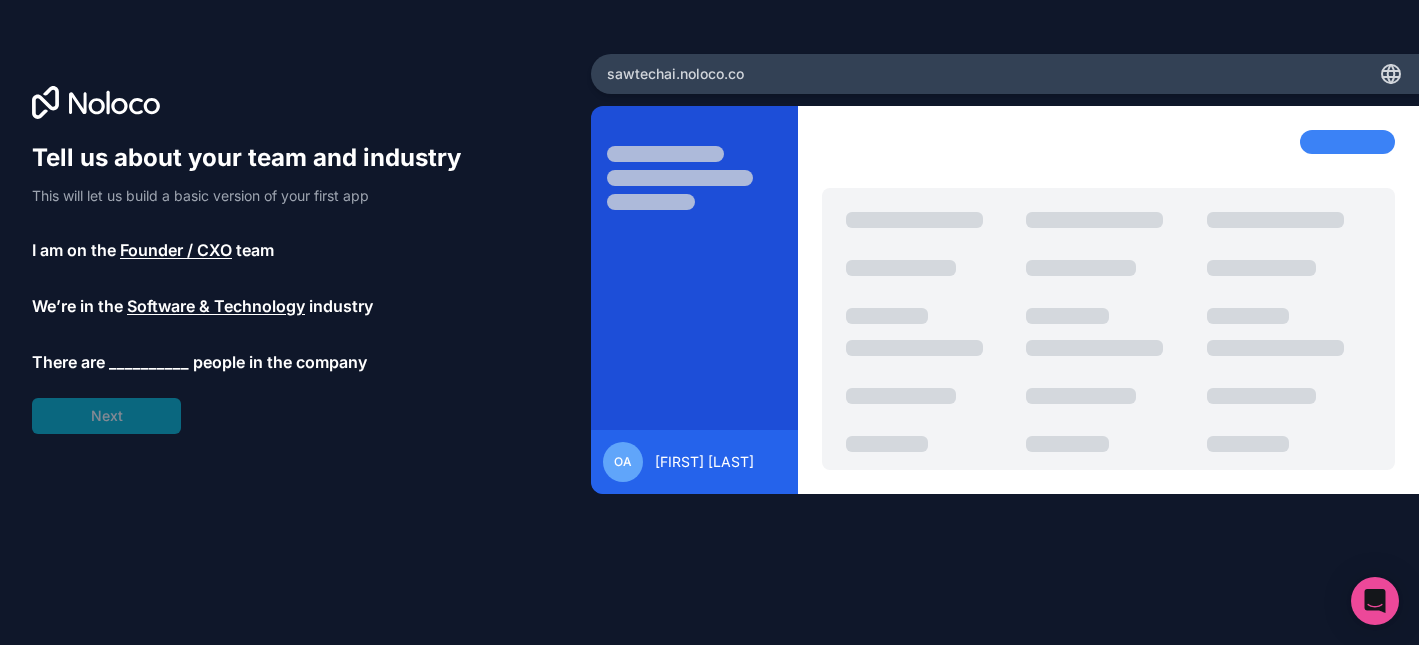 click on "__________" at bounding box center (149, 362) 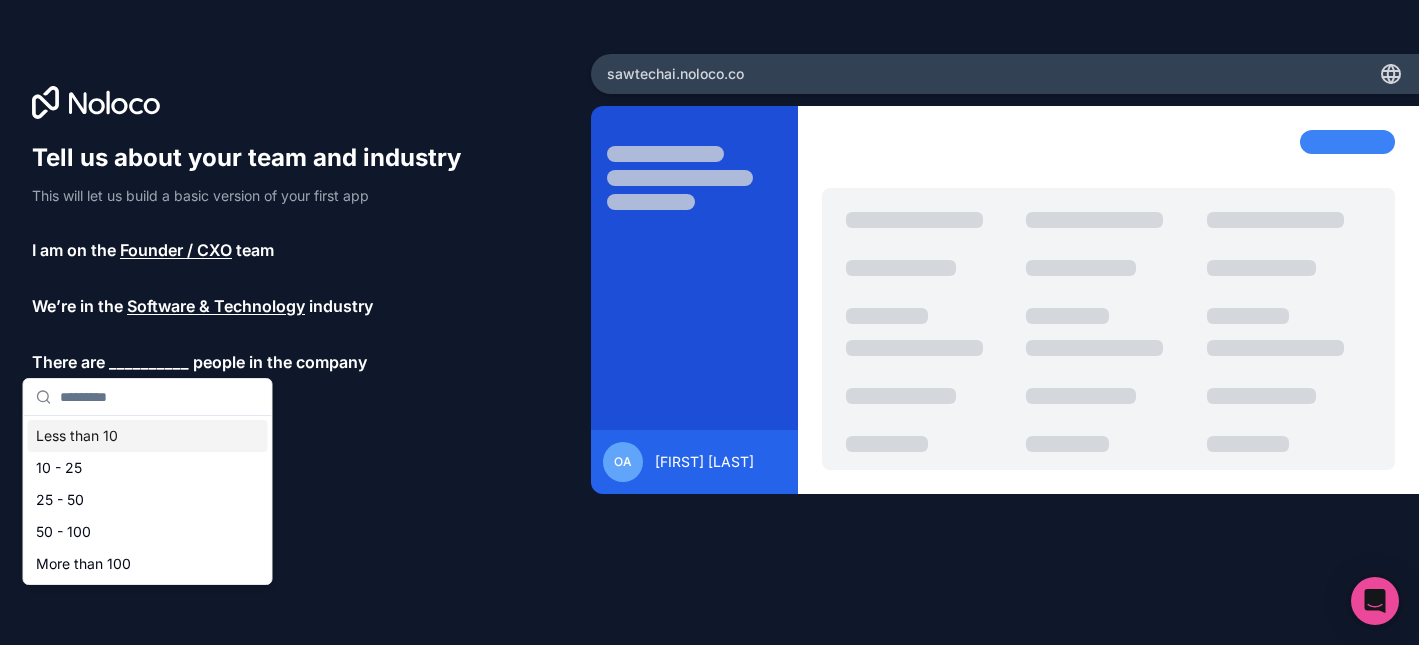 click on "Less than 10" at bounding box center (148, 436) 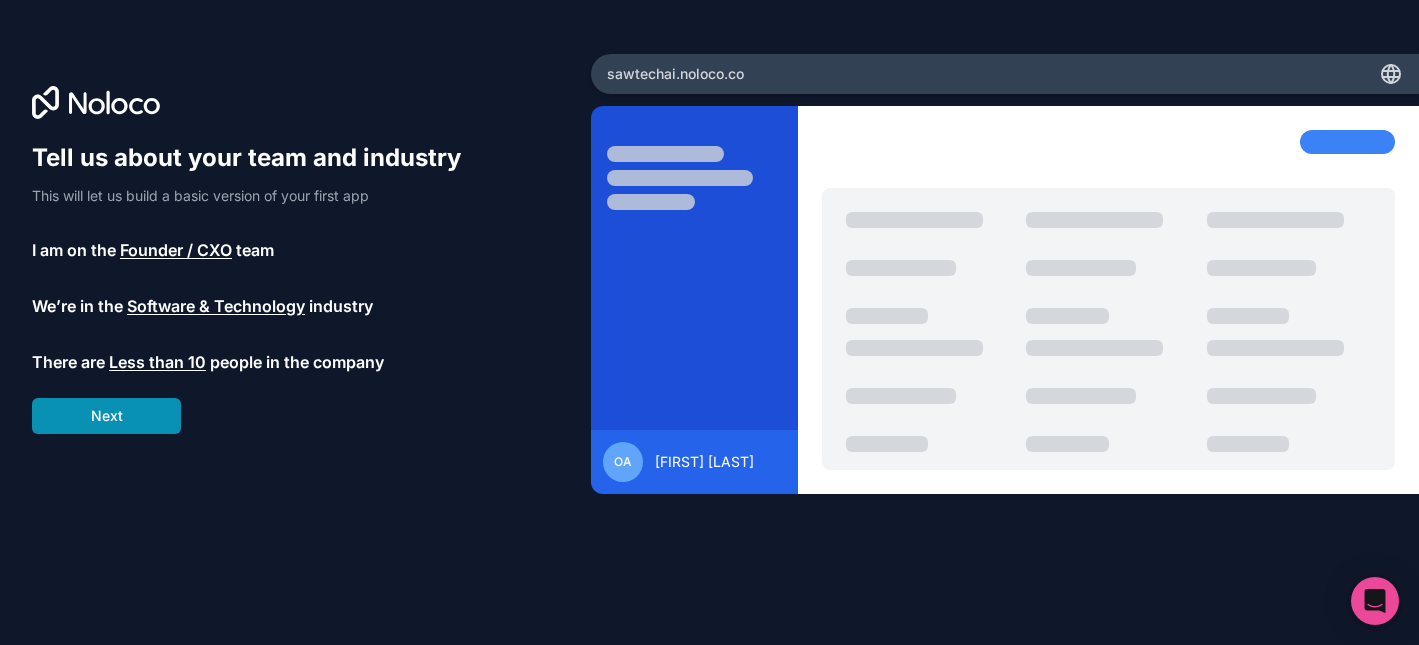 click on "Next" at bounding box center [106, 416] 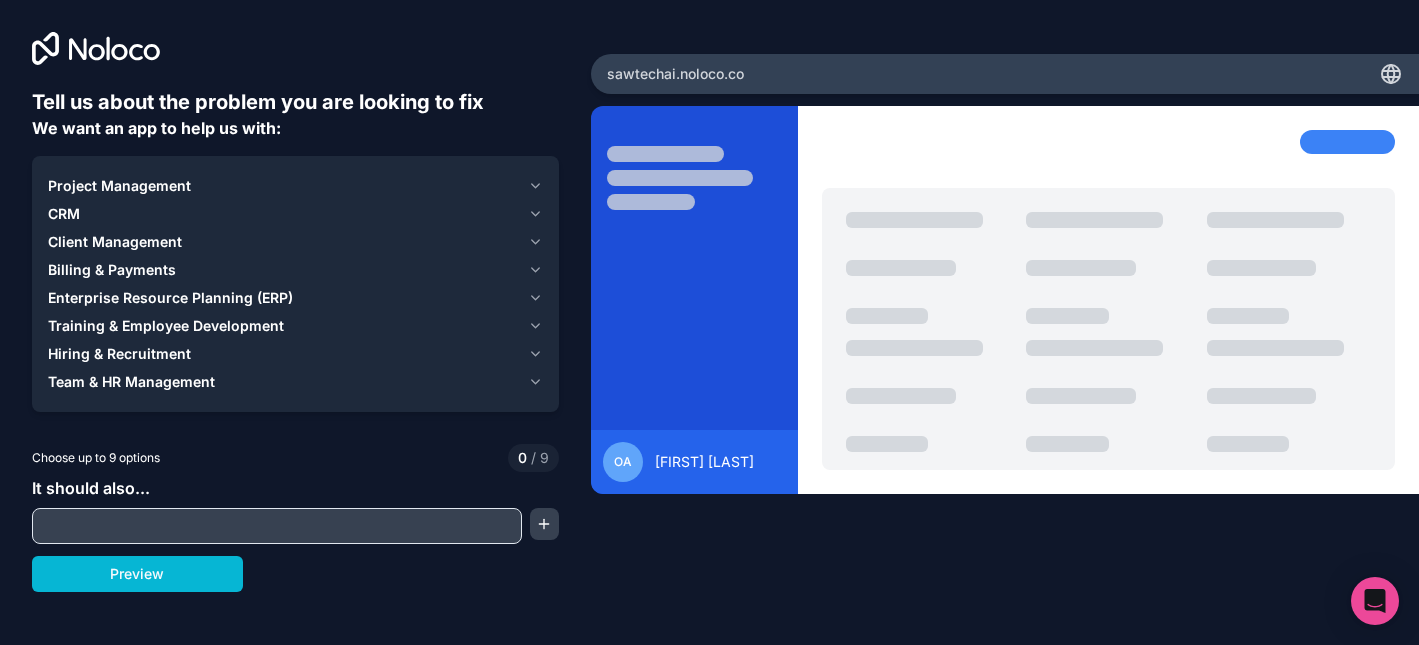 click on "Project Management" at bounding box center [284, 186] 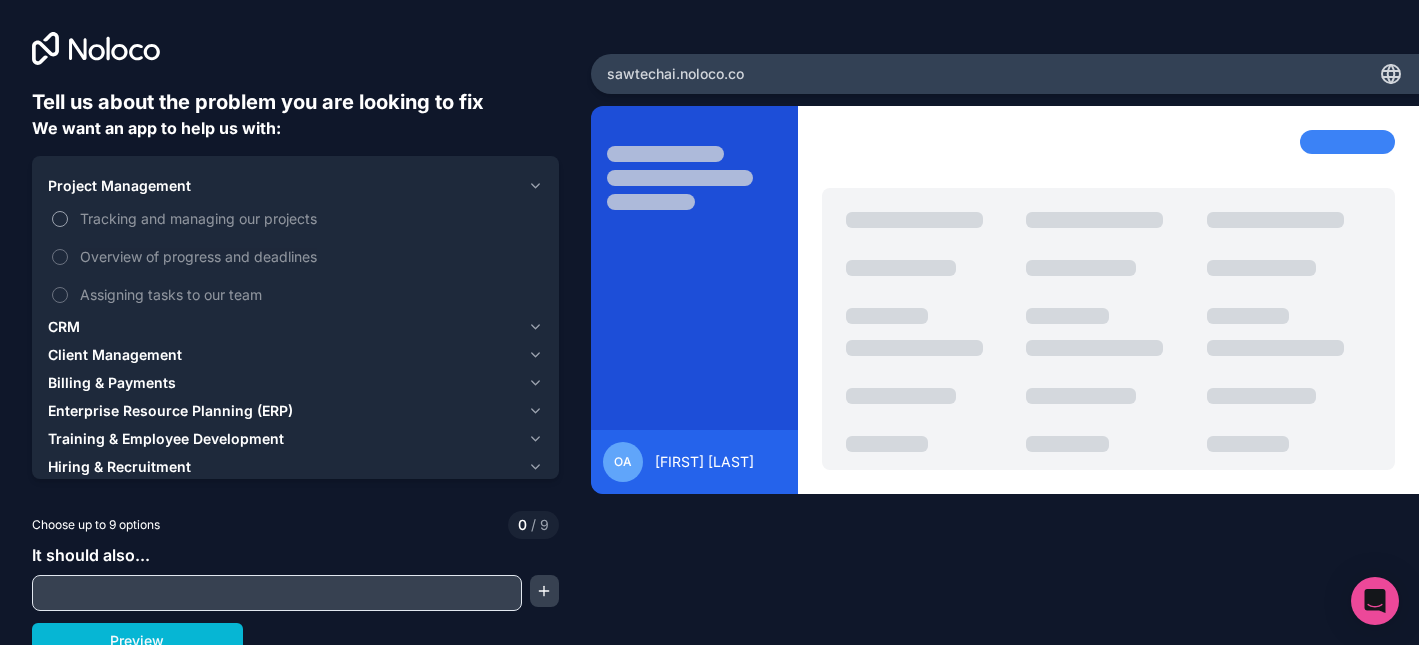 click on "Tracking and managing our projects" at bounding box center [309, 218] 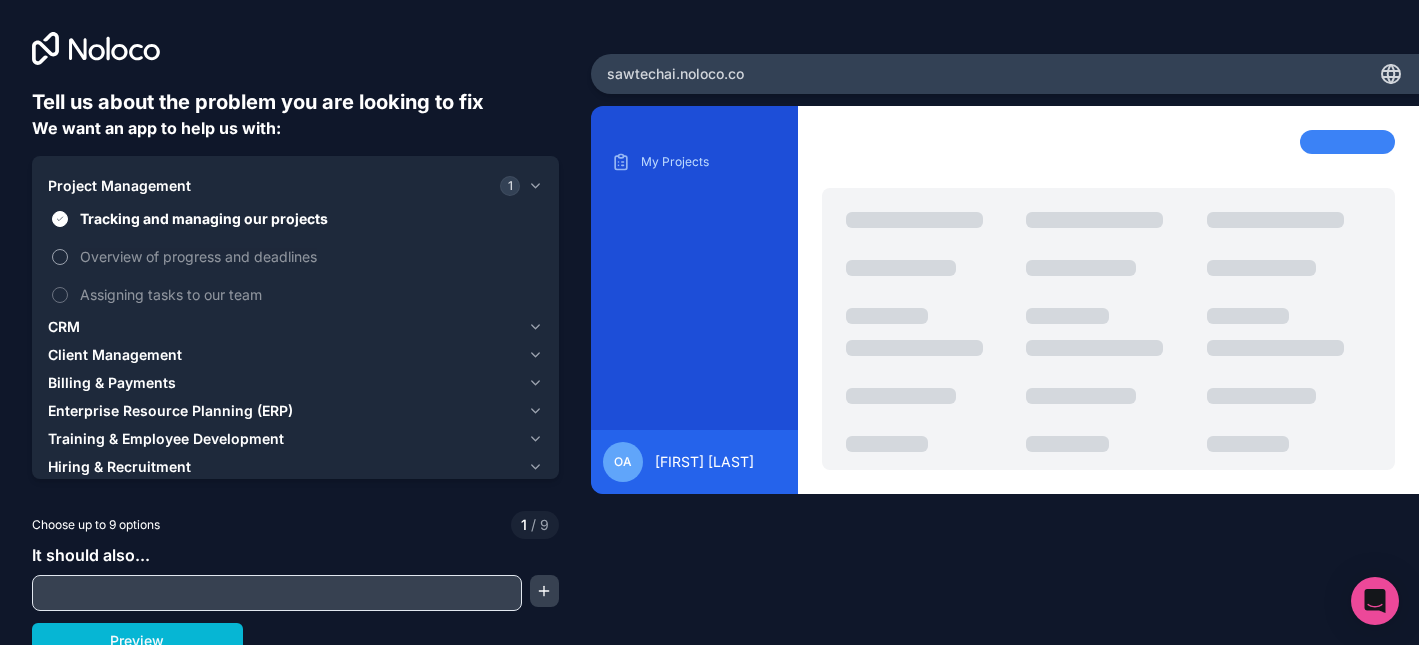 click on "Overview of progress and deadlines" at bounding box center [309, 256] 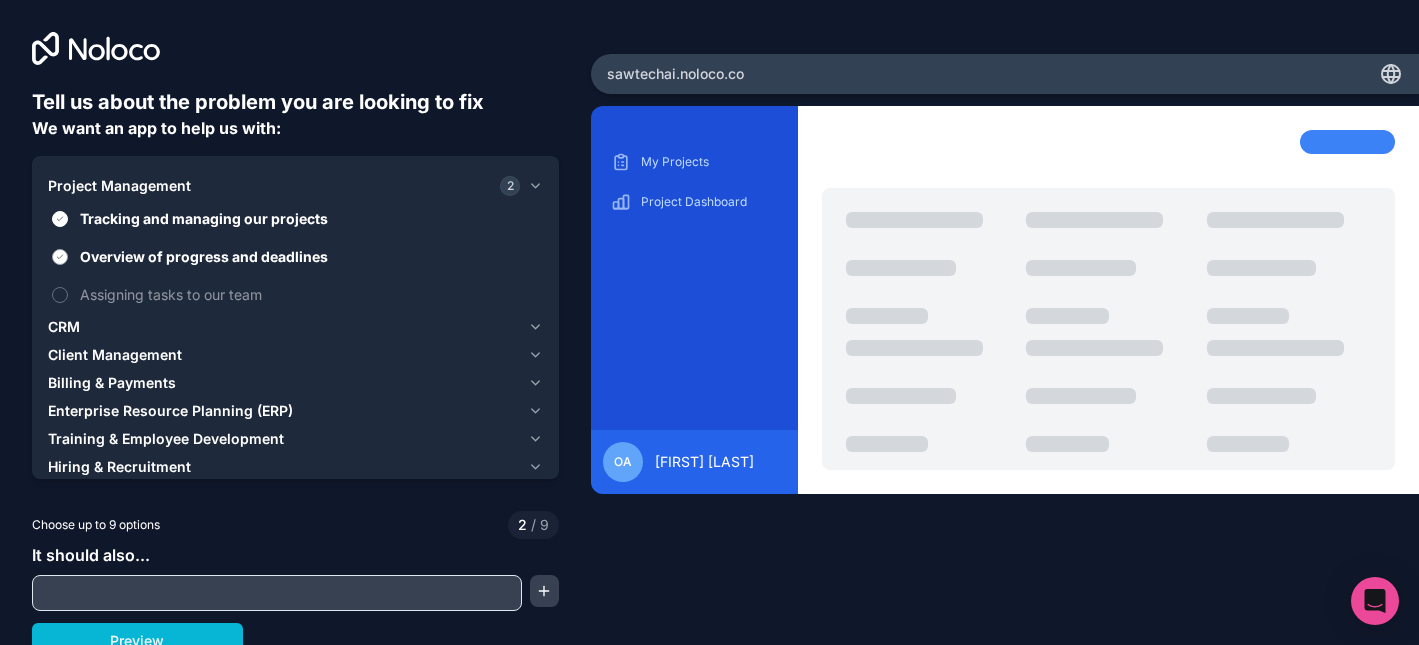 click on "Overview of progress and deadlines" at bounding box center [309, 256] 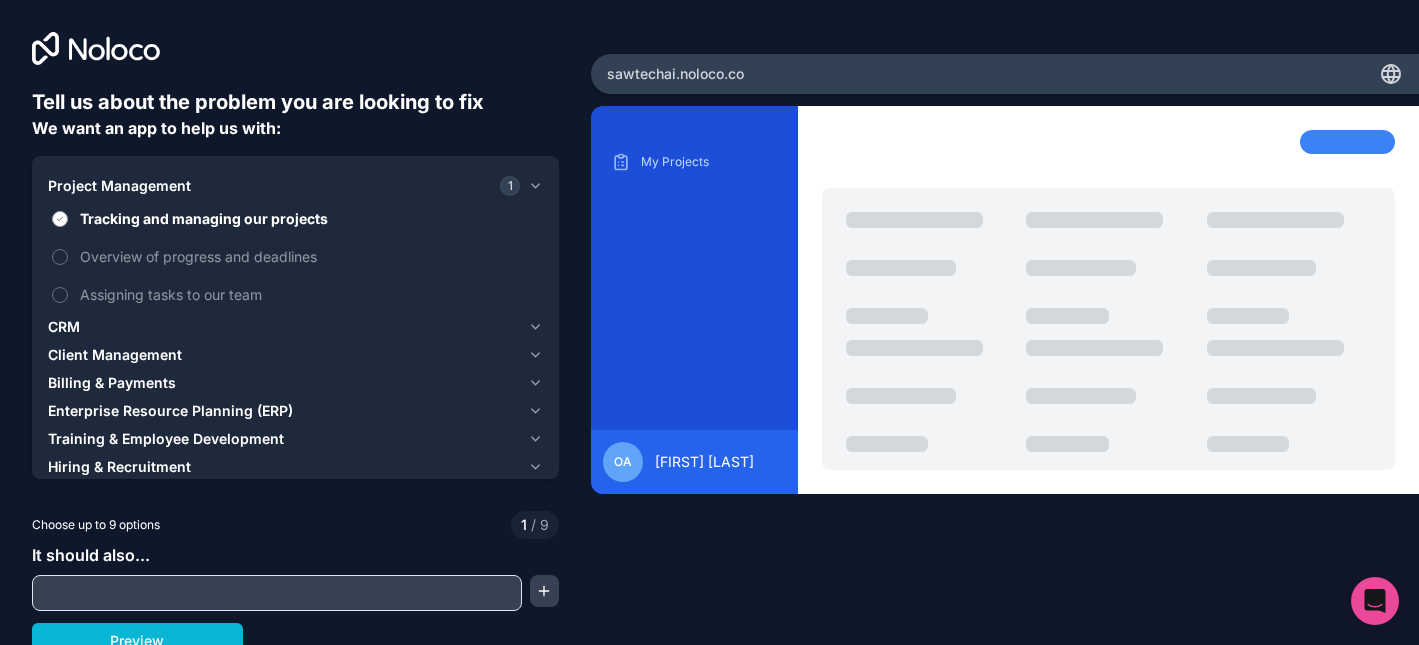 click on "Tracking and managing our projects" at bounding box center [309, 218] 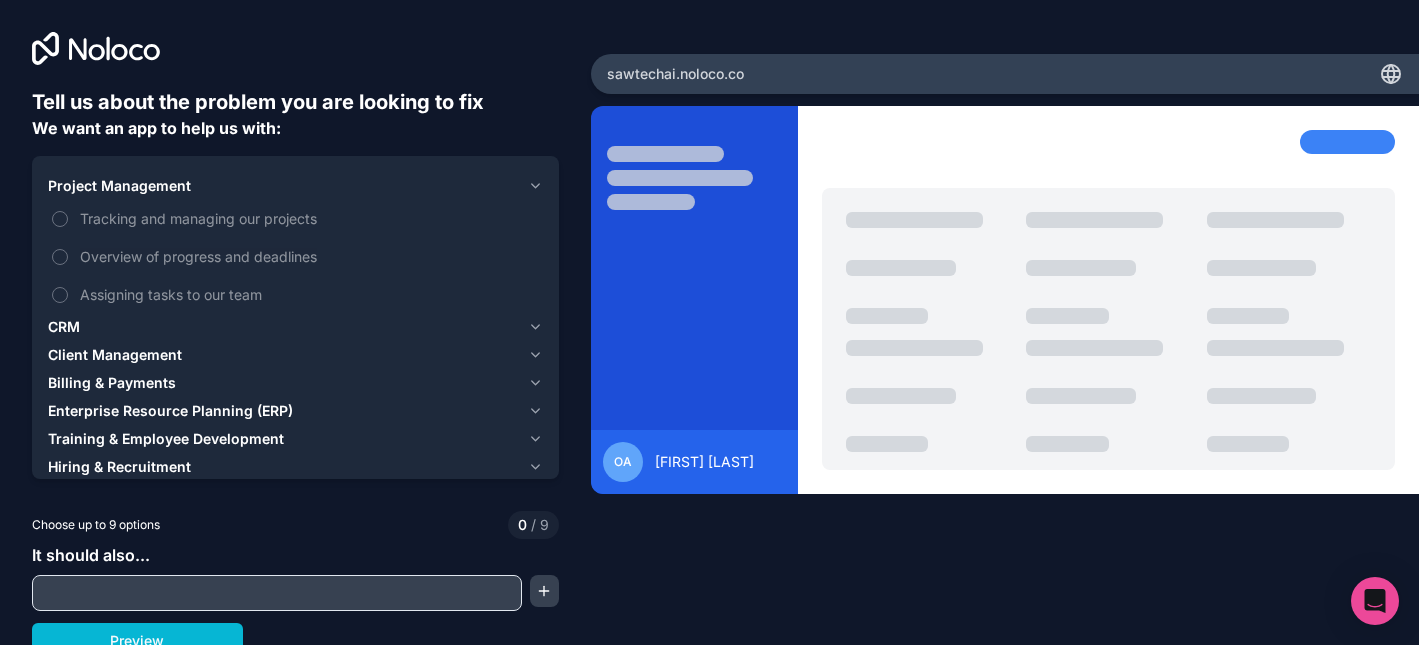 click on "Project Management" at bounding box center [284, 186] 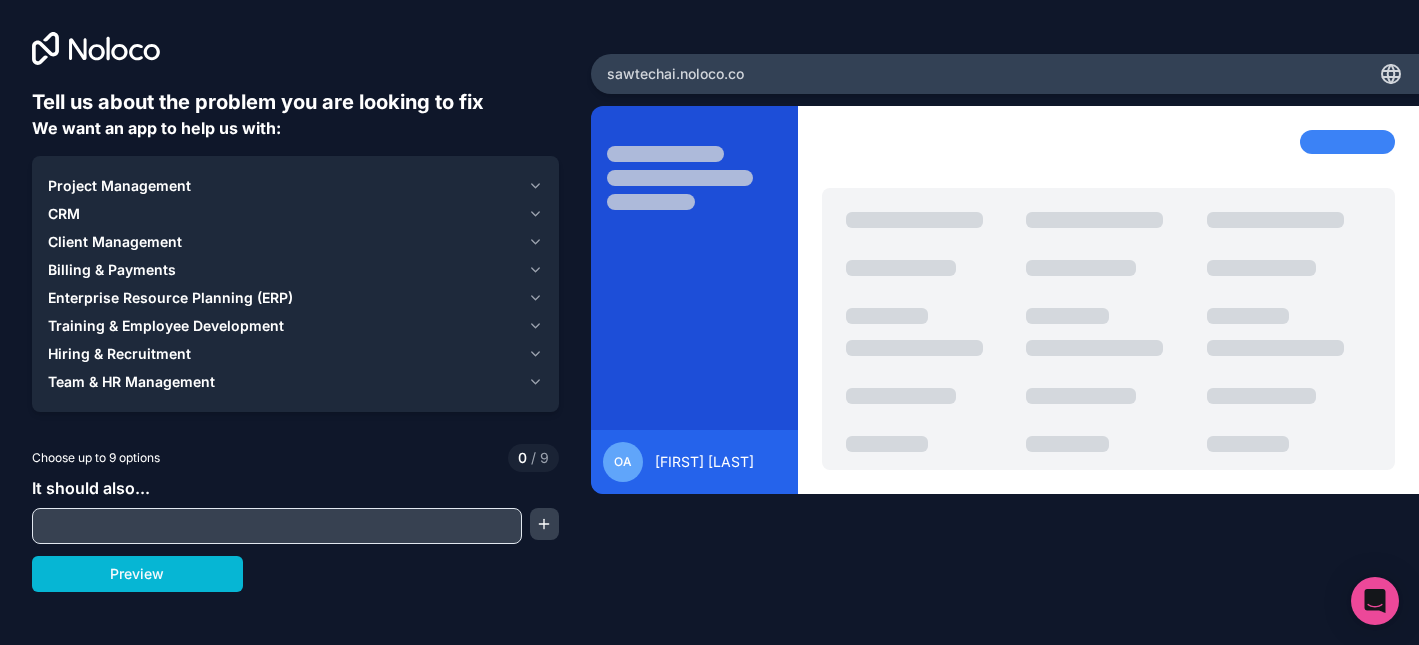 click on "CRM" at bounding box center (284, 214) 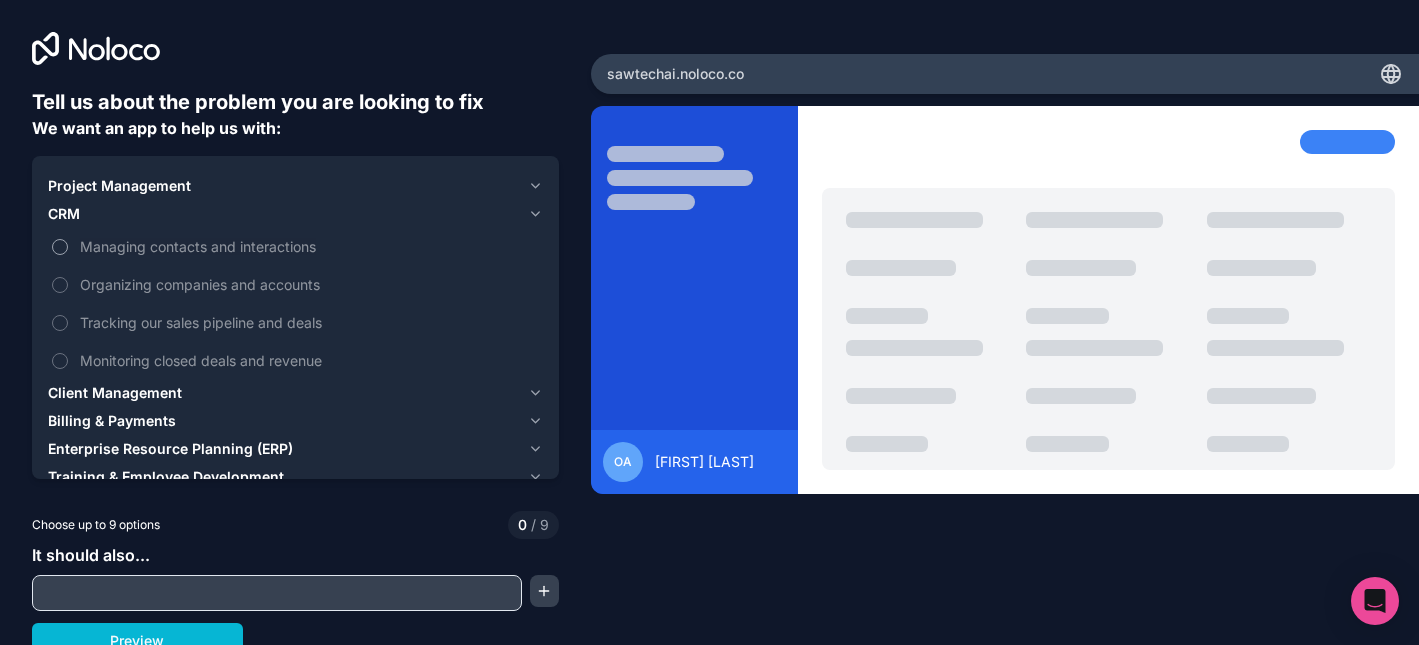 click on "Managing contacts and interactions" at bounding box center [309, 246] 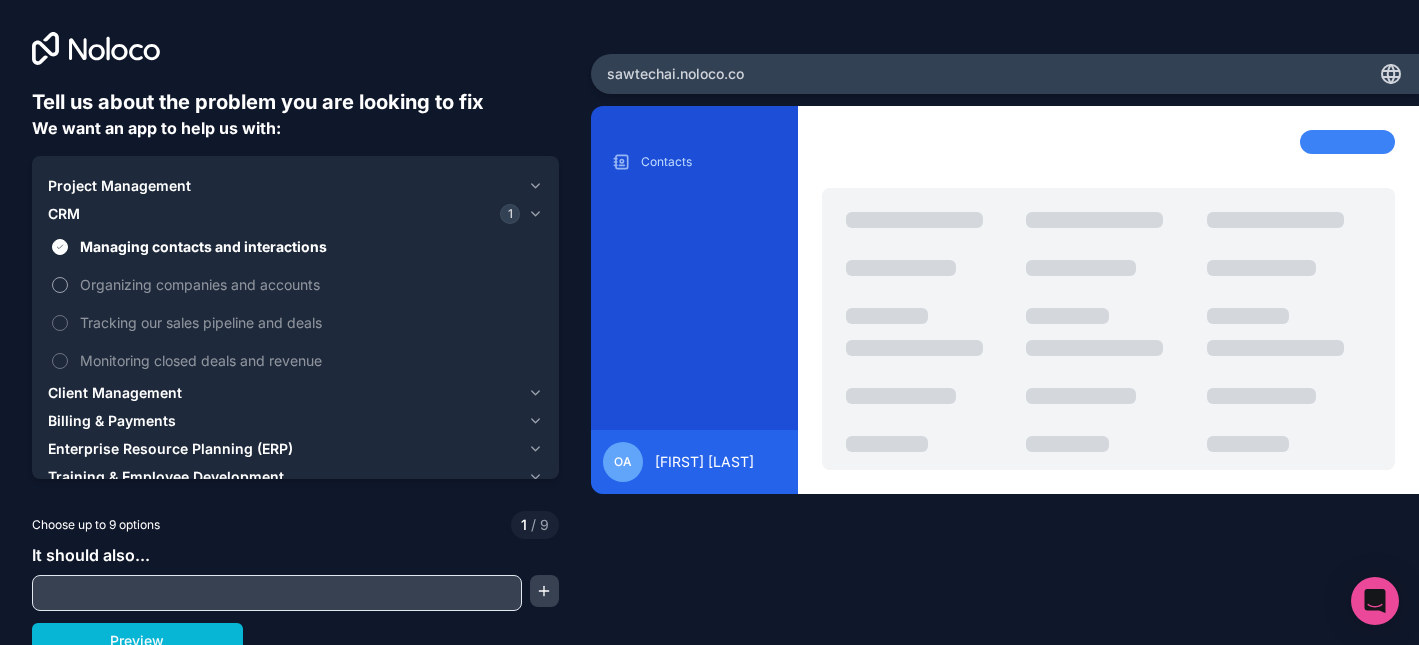 click on "Organizing companies and accounts" at bounding box center (309, 284) 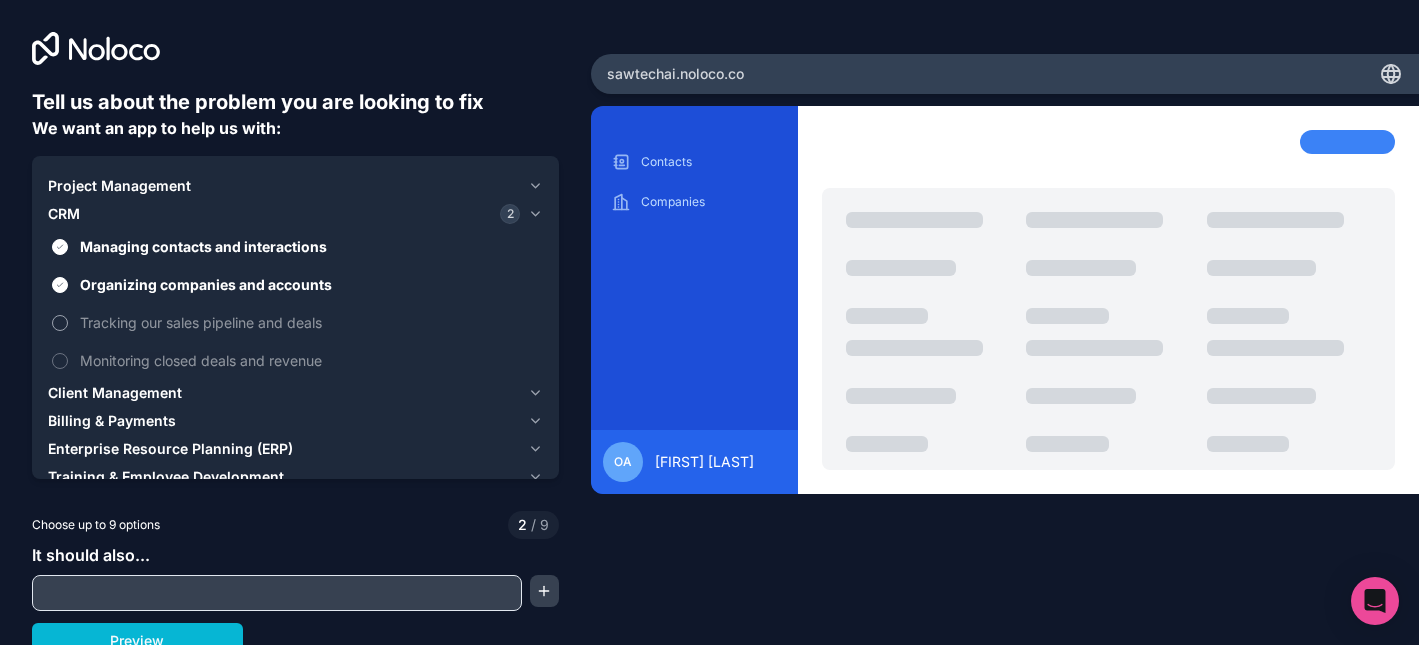 click on "Tracking our sales pipeline and deals" at bounding box center [309, 322] 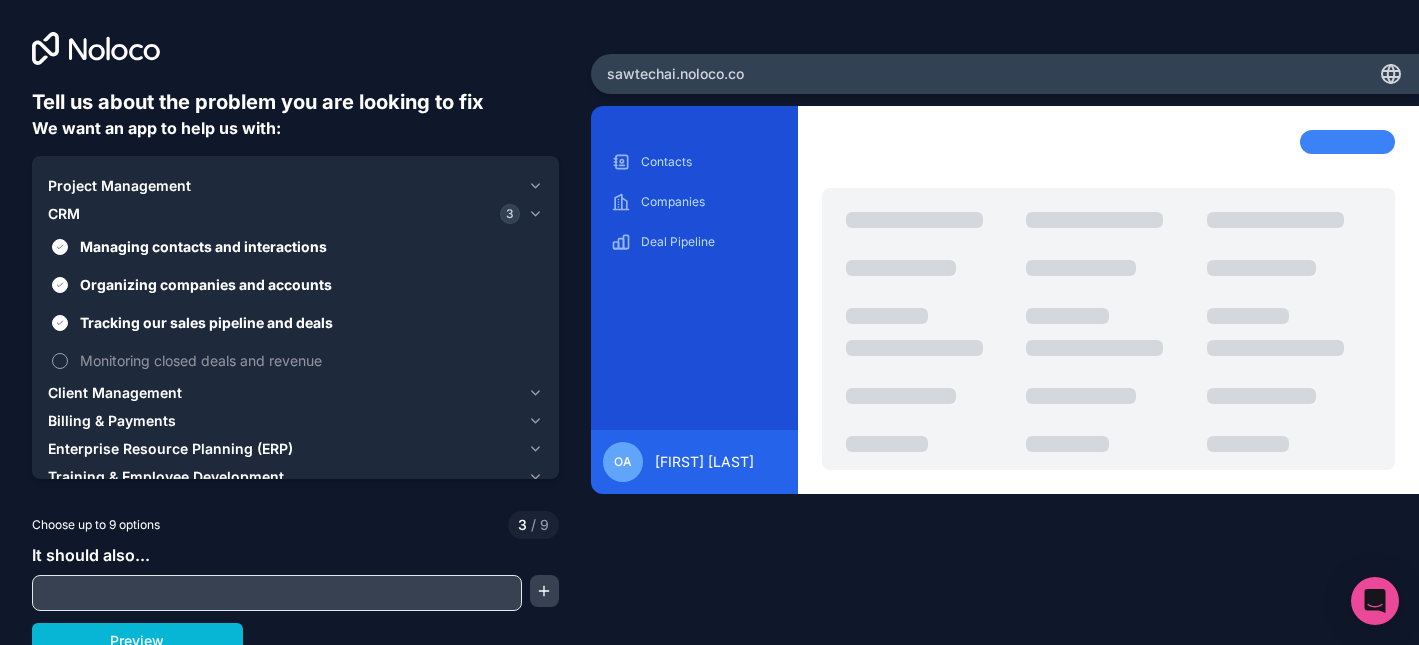 click on "Monitoring closed deals and revenue" at bounding box center [309, 360] 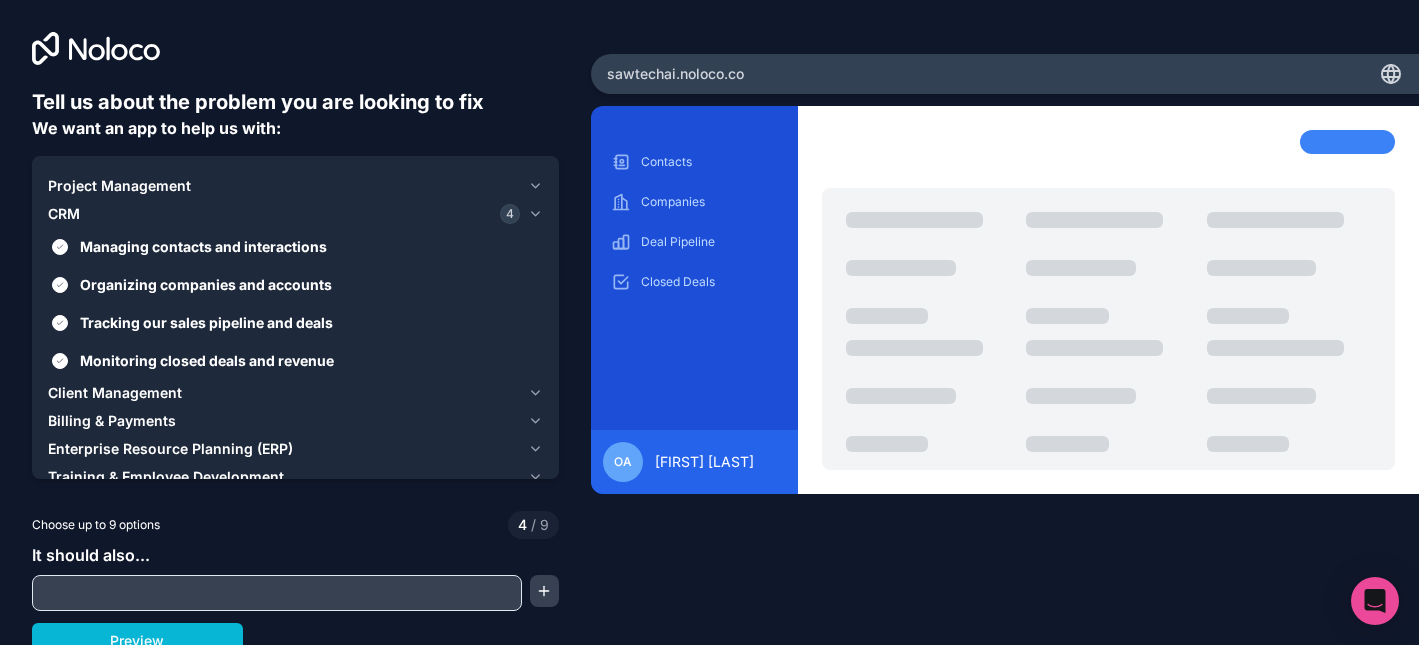 click on "Client Management" at bounding box center [115, 393] 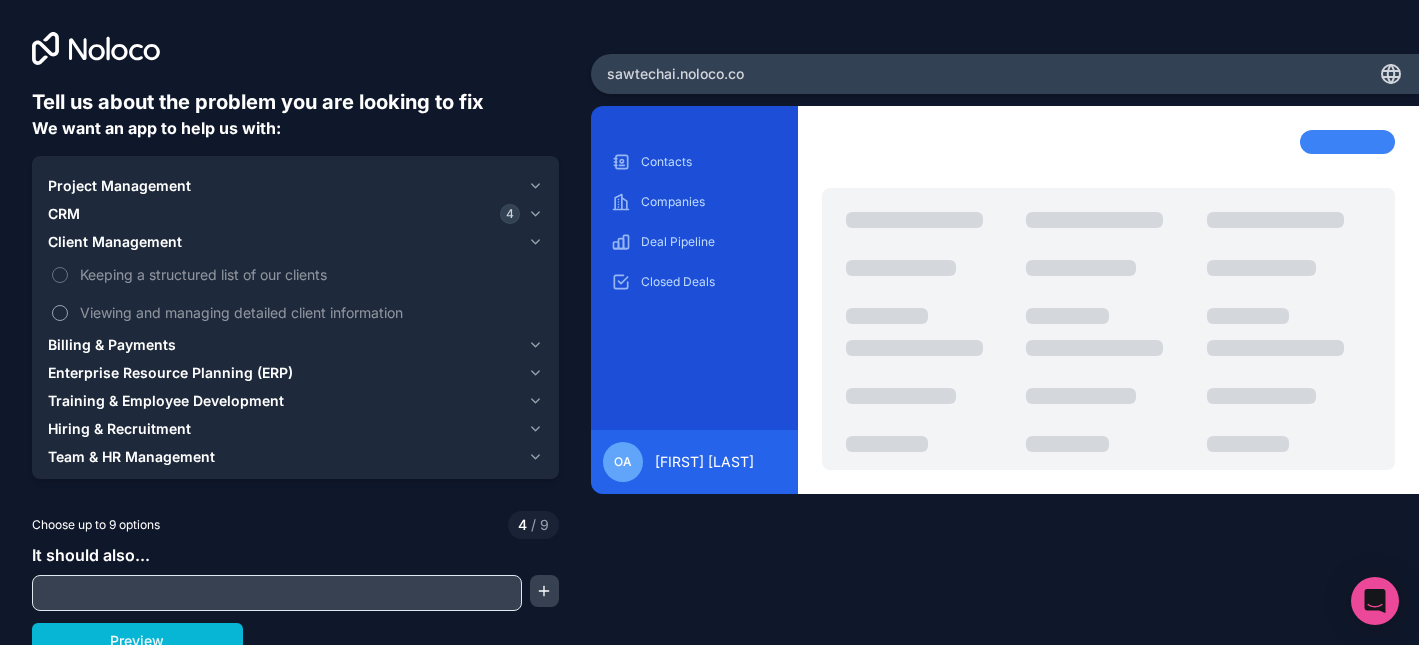 click on "Viewing and managing detailed client information" at bounding box center (309, 312) 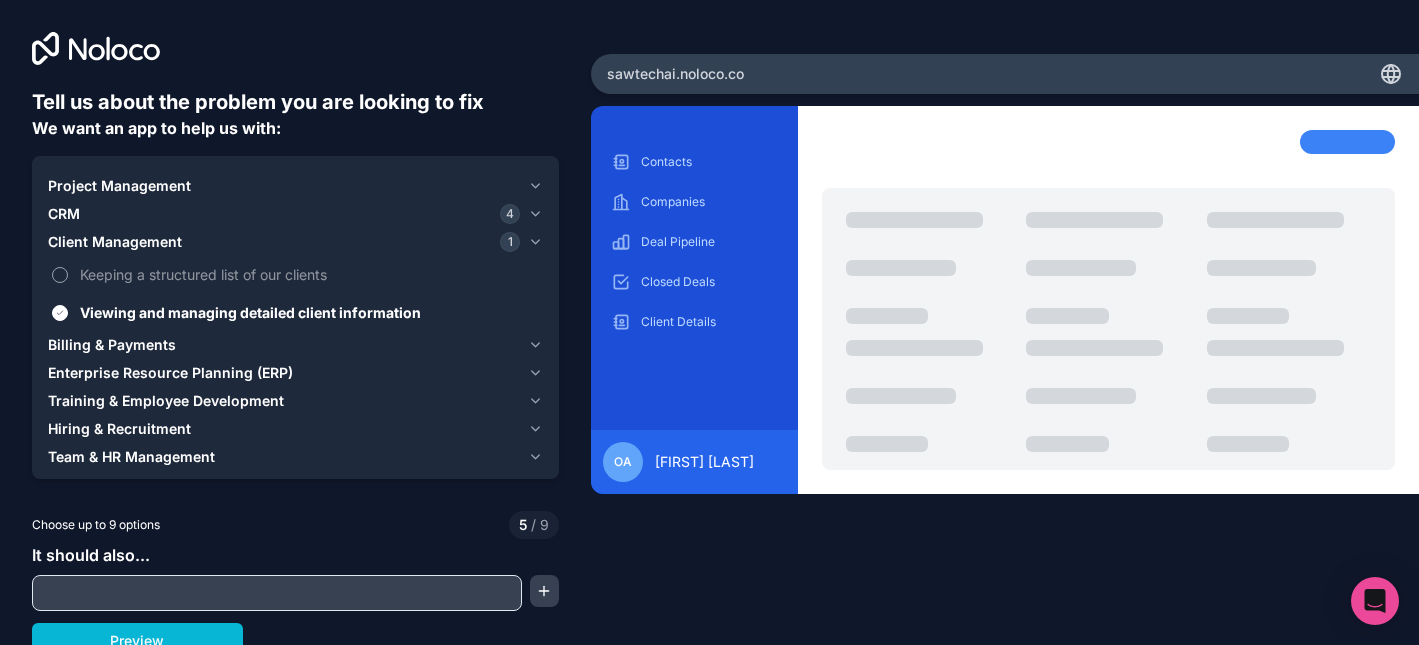 click on "Keeping a structured list of our clients" at bounding box center [309, 274] 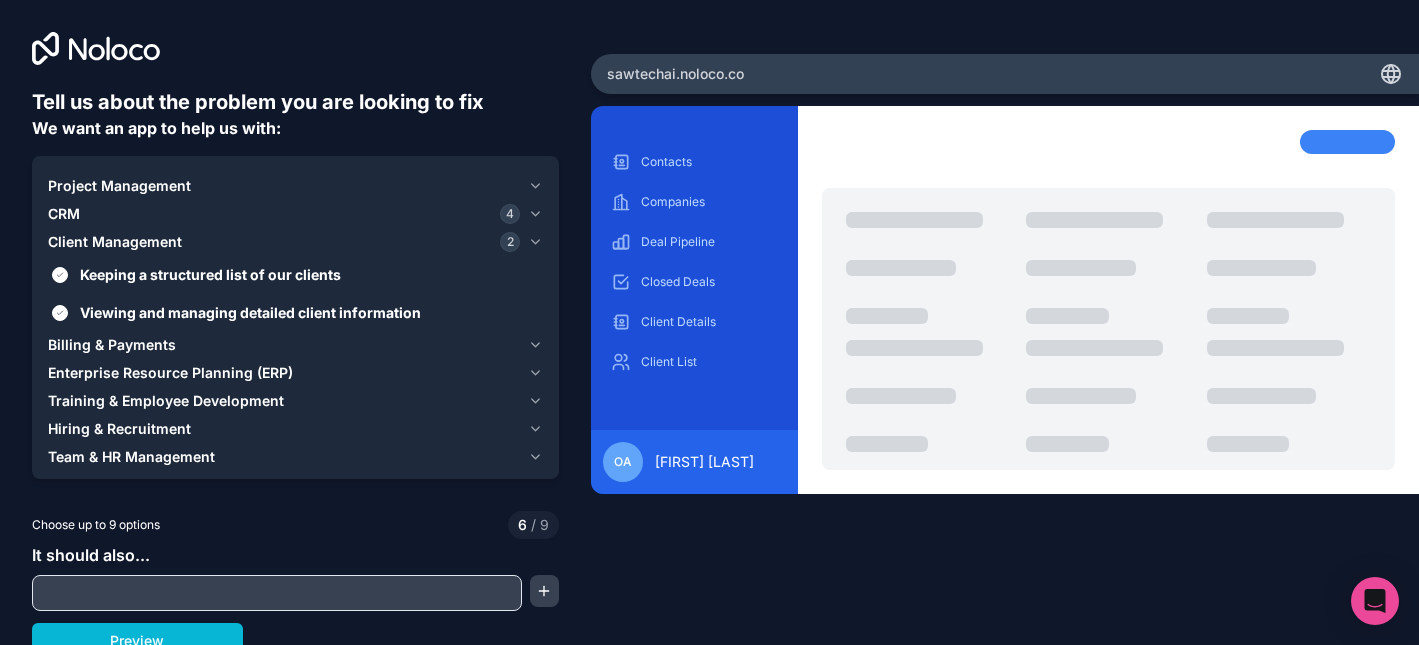 click on "Billing & Payments" at bounding box center [112, 345] 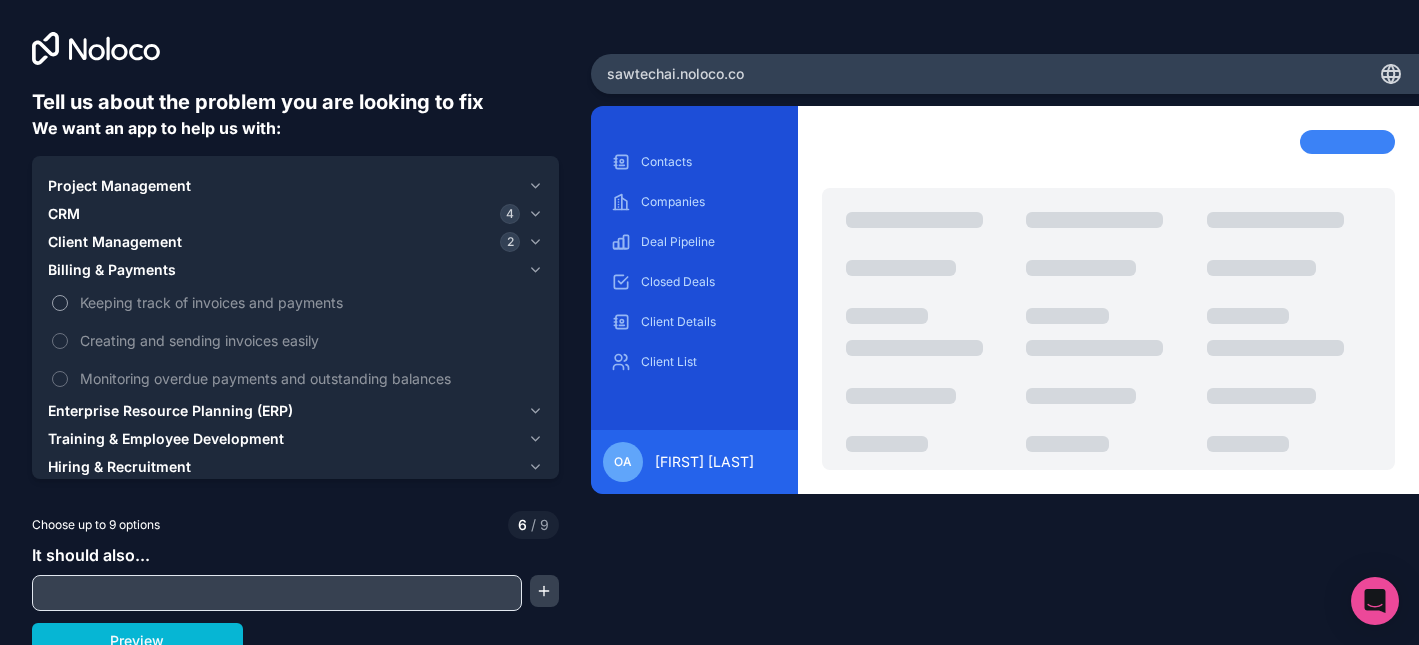 click on "Keeping track of invoices and payments" at bounding box center [309, 302] 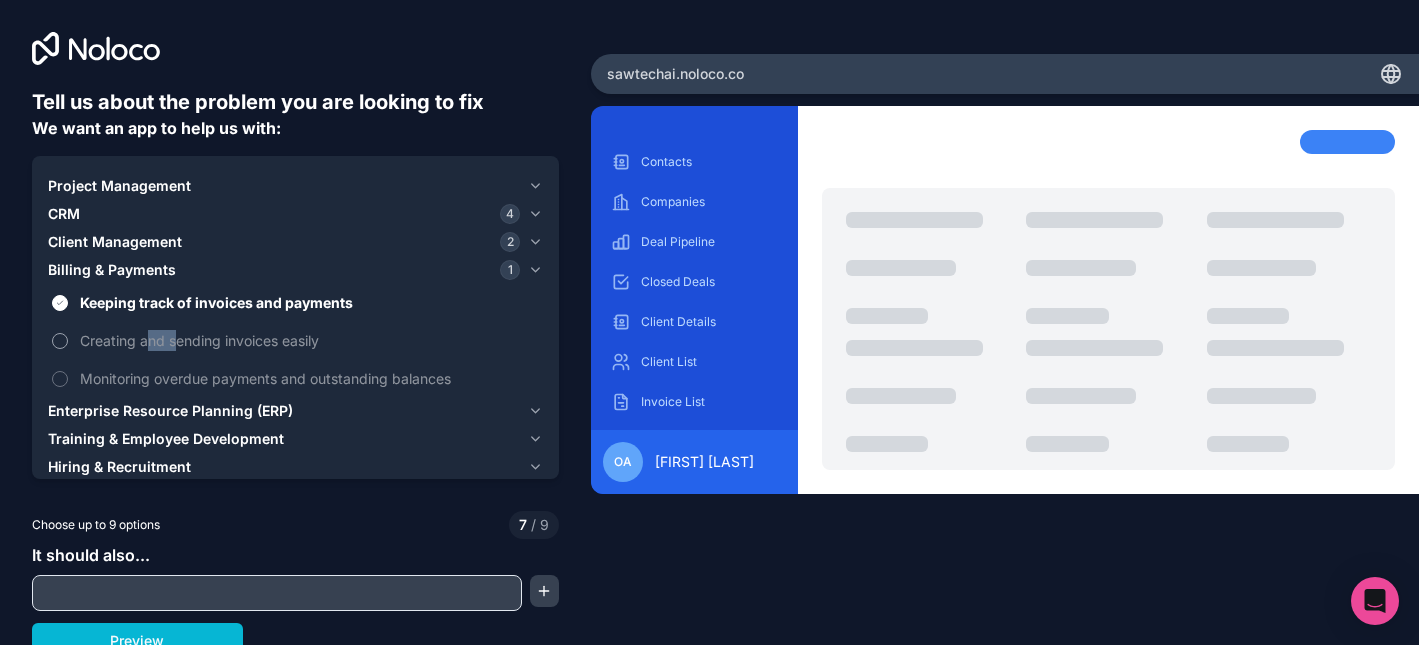 drag, startPoint x: 151, startPoint y: 347, endPoint x: 174, endPoint y: 343, distance: 23.345236 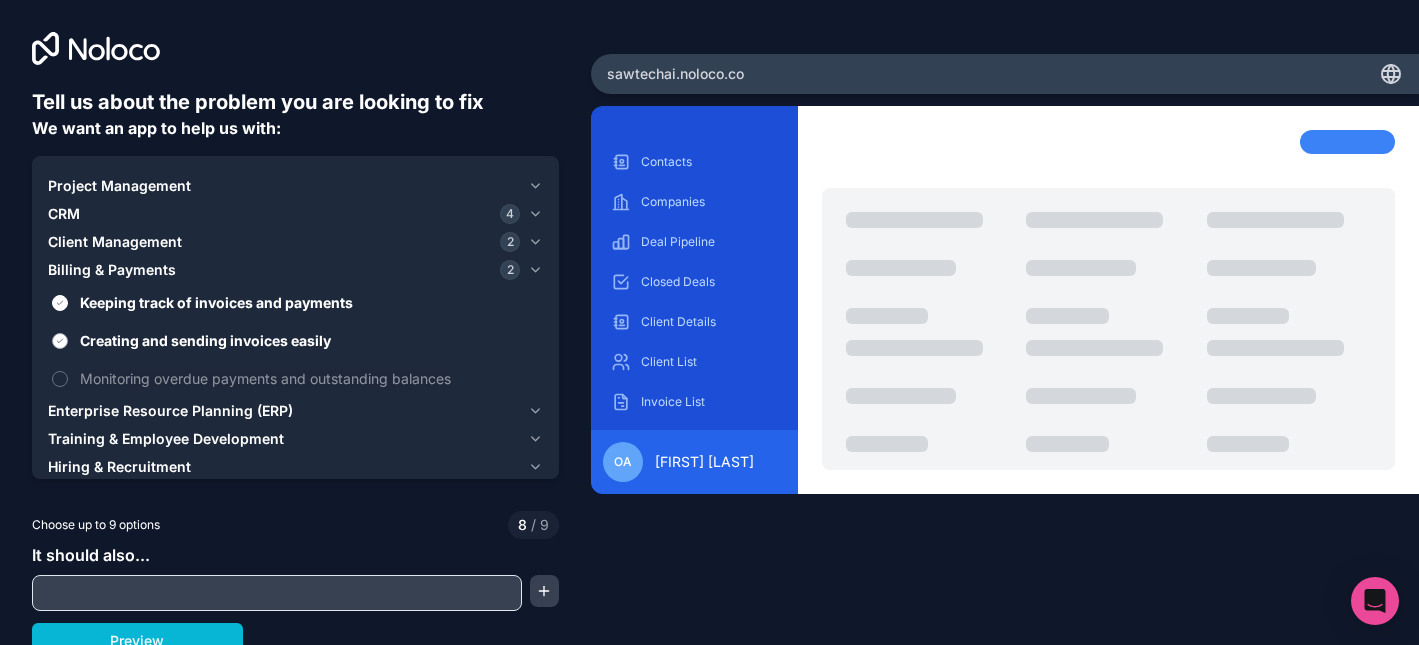click on "Creating and sending invoices easily" at bounding box center [309, 340] 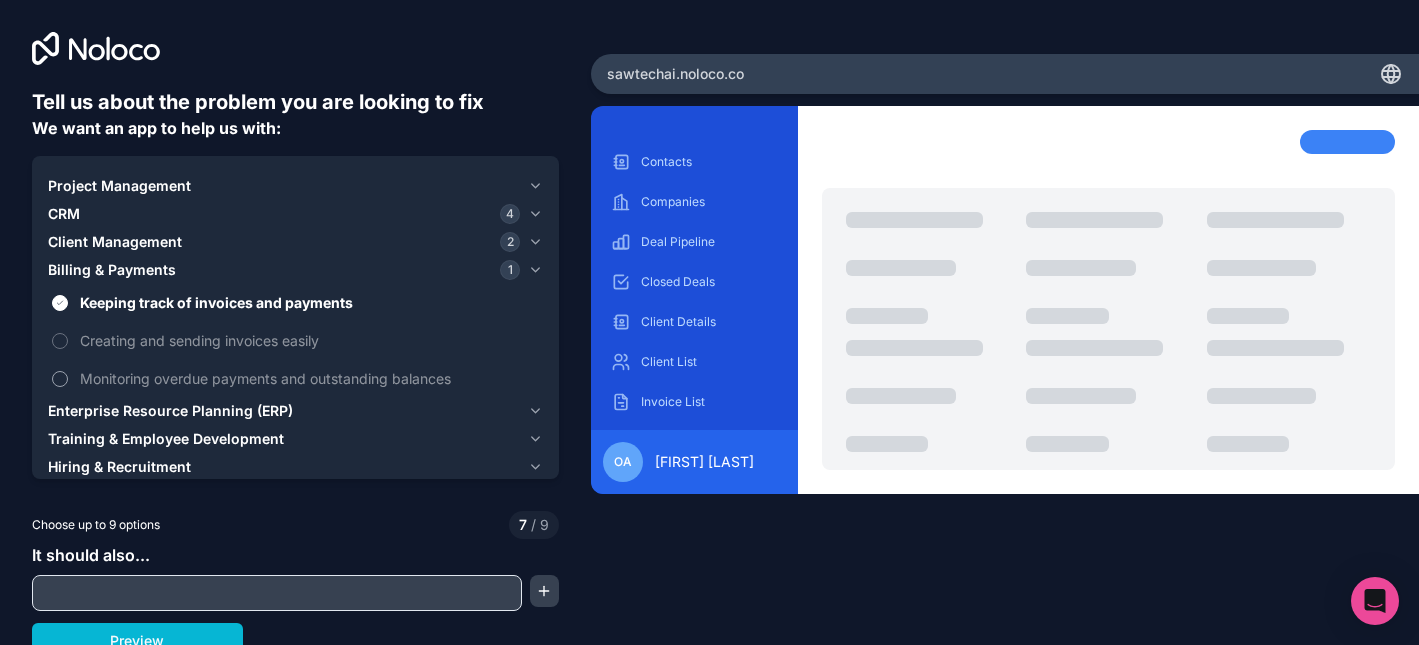 click on "Monitoring overdue payments and outstanding balances" at bounding box center [309, 378] 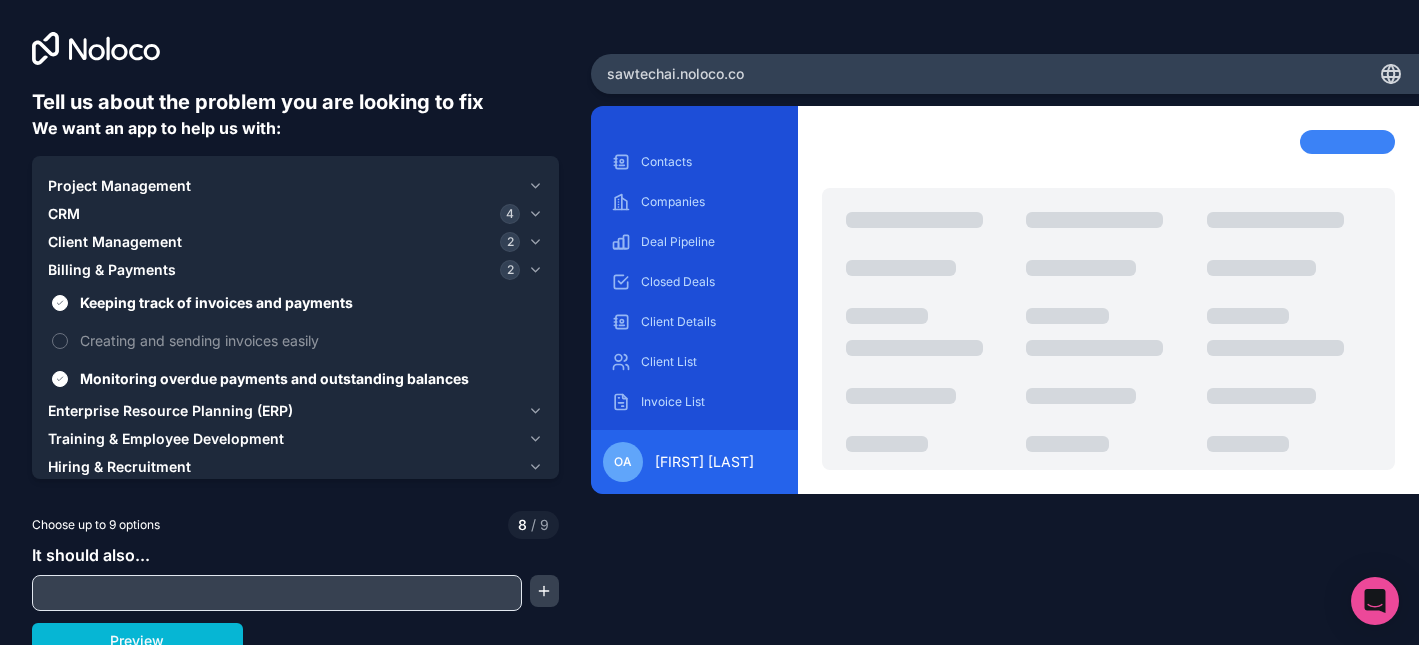click on "Billing & Payments 2" at bounding box center [284, 270] 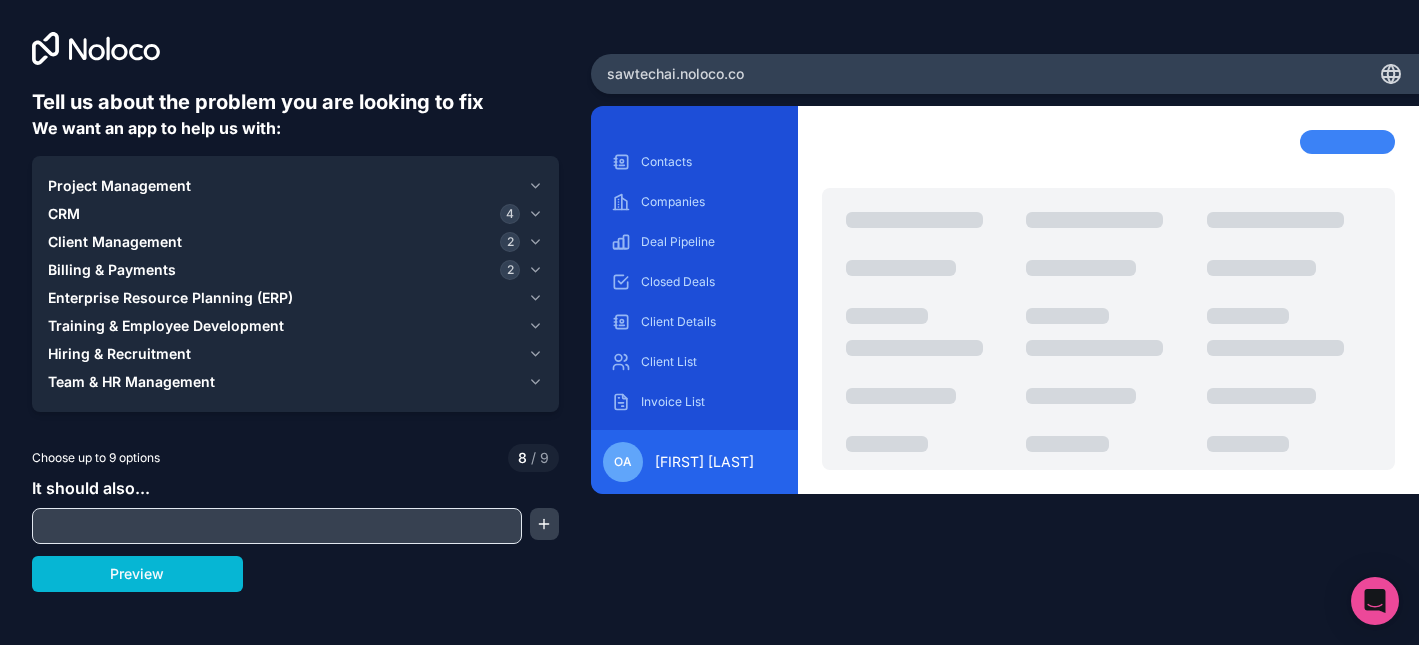 click on "Enterprise Resource Planning (ERP)" at bounding box center (170, 298) 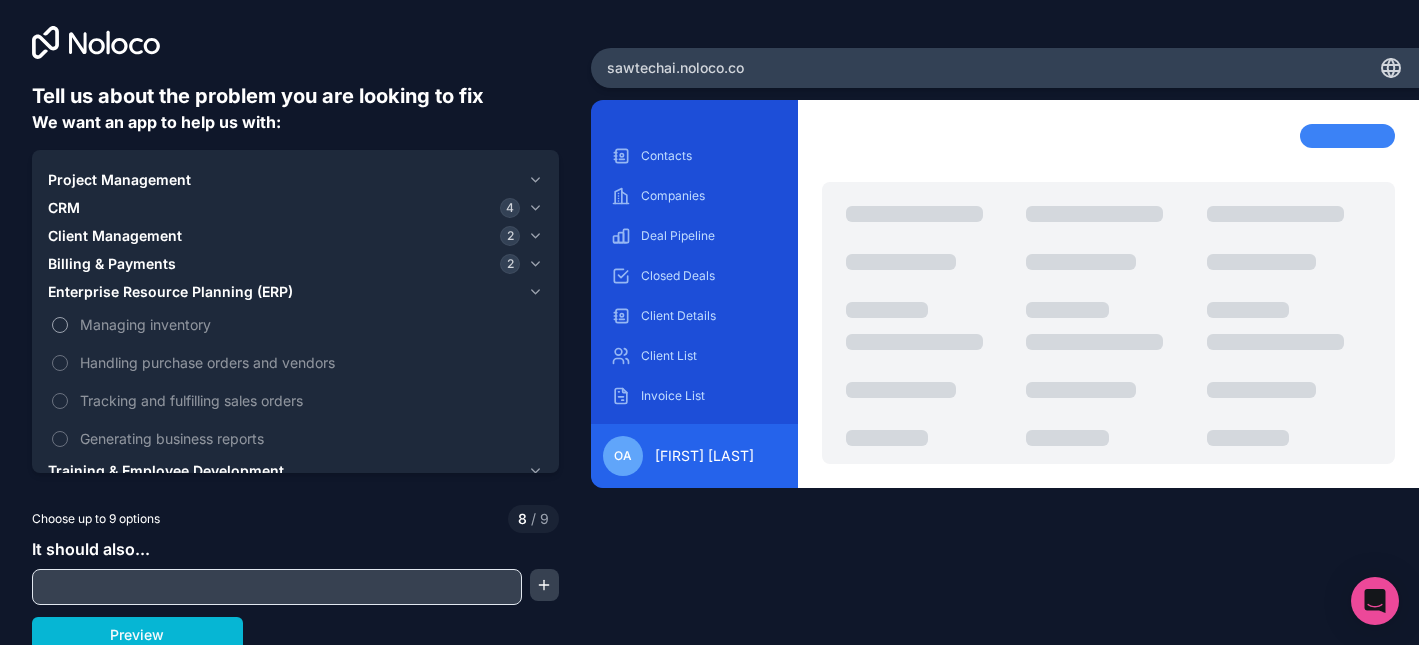 scroll, scrollTop: 5, scrollLeft: 0, axis: vertical 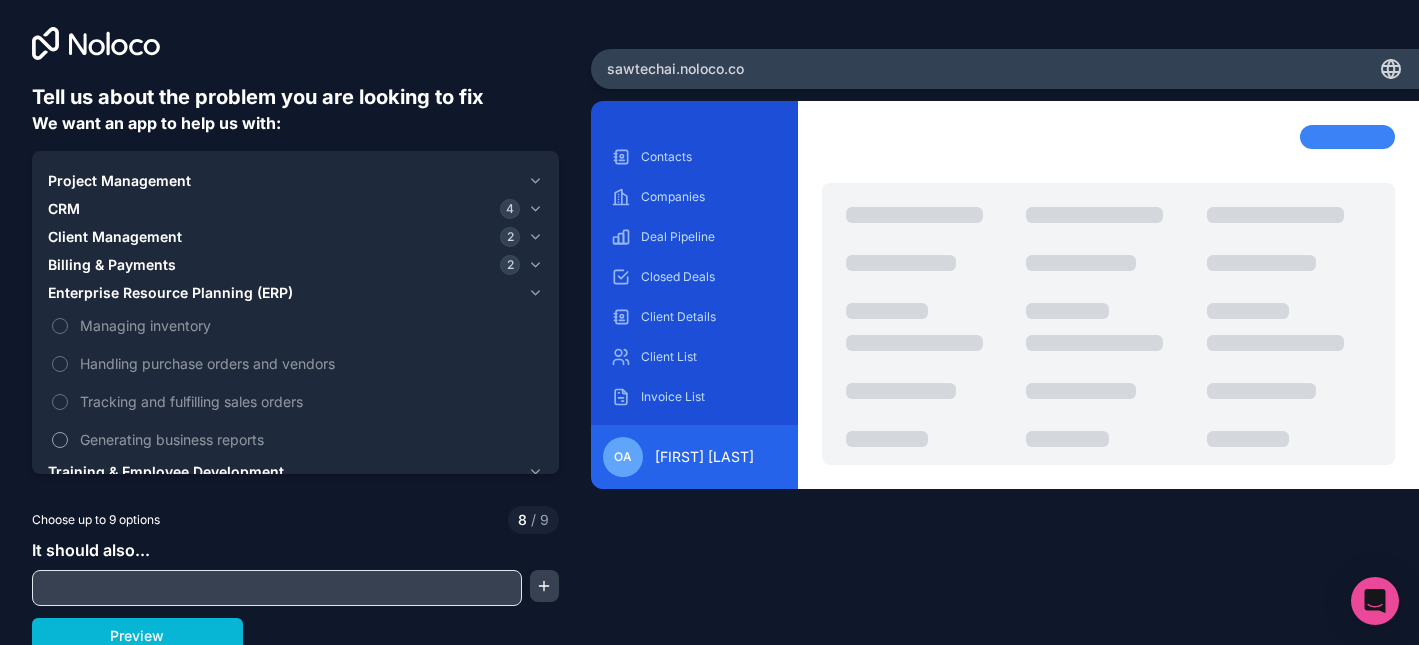click on "Generating business reports" at bounding box center (309, 439) 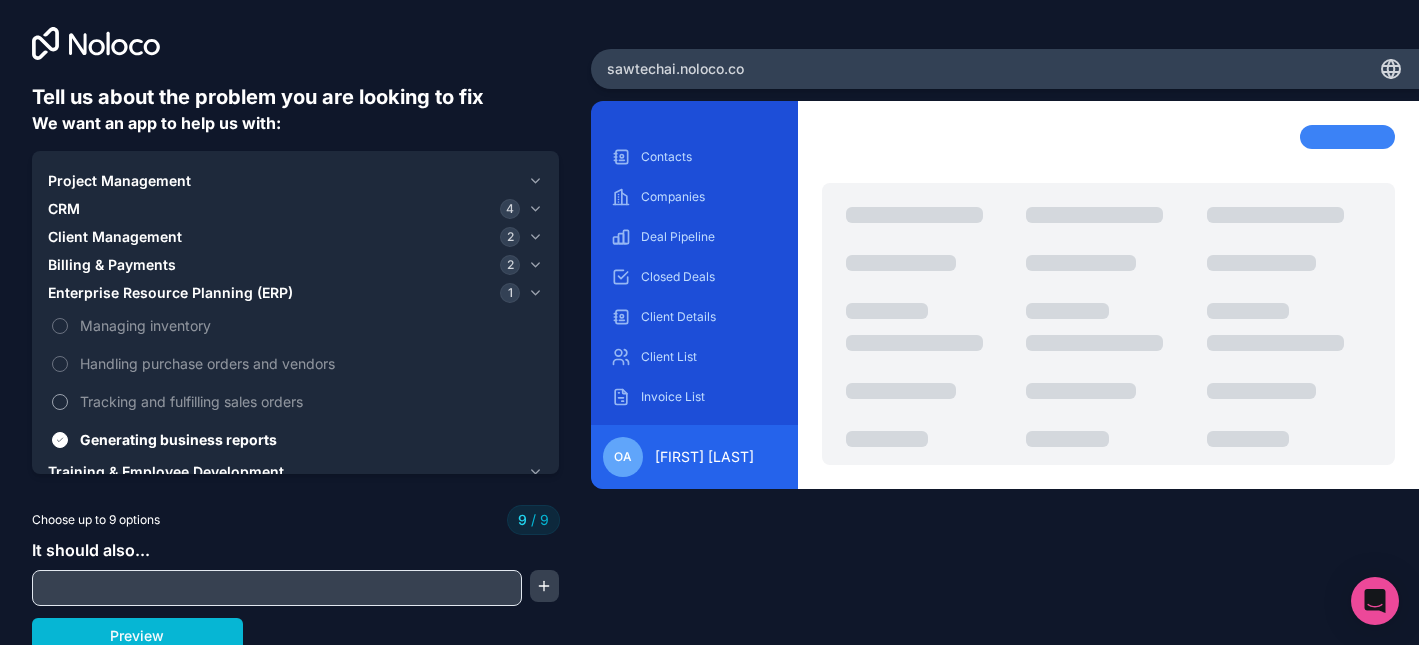 click on "Tracking and fulfilling sales orders" at bounding box center [309, 401] 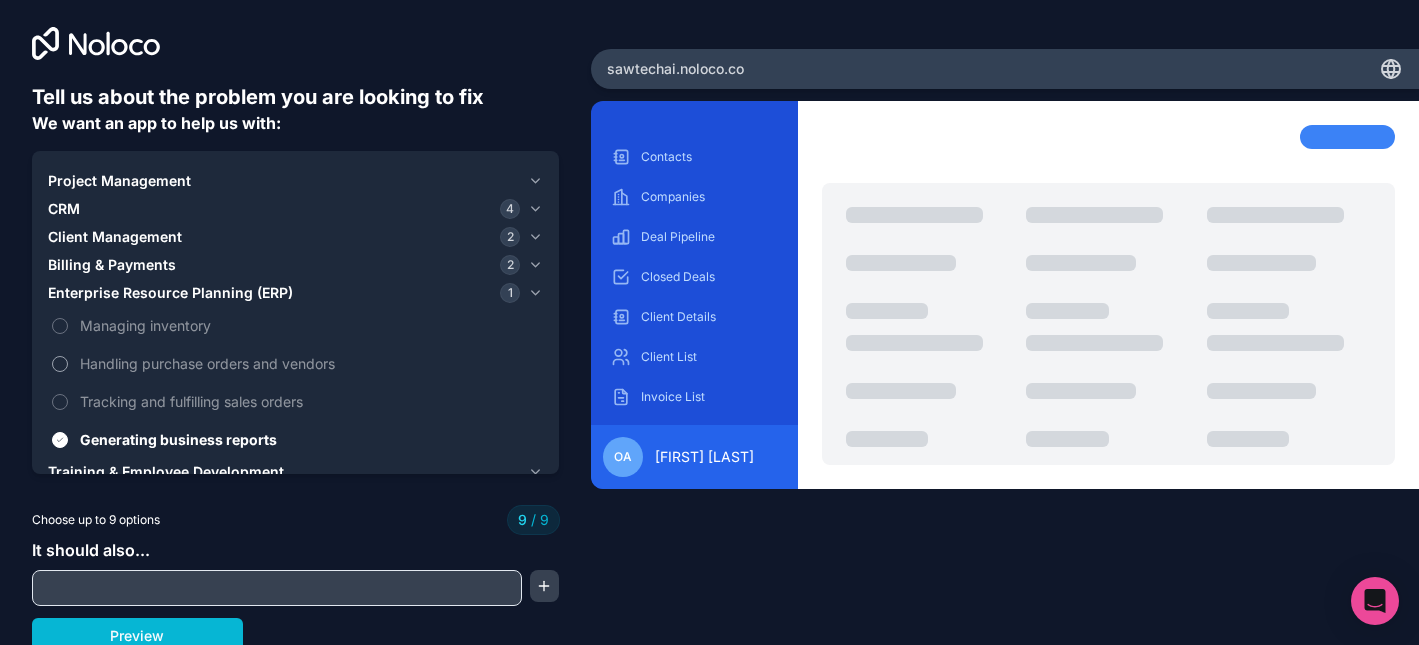 click on "Handling purchase orders and vendors" at bounding box center [309, 363] 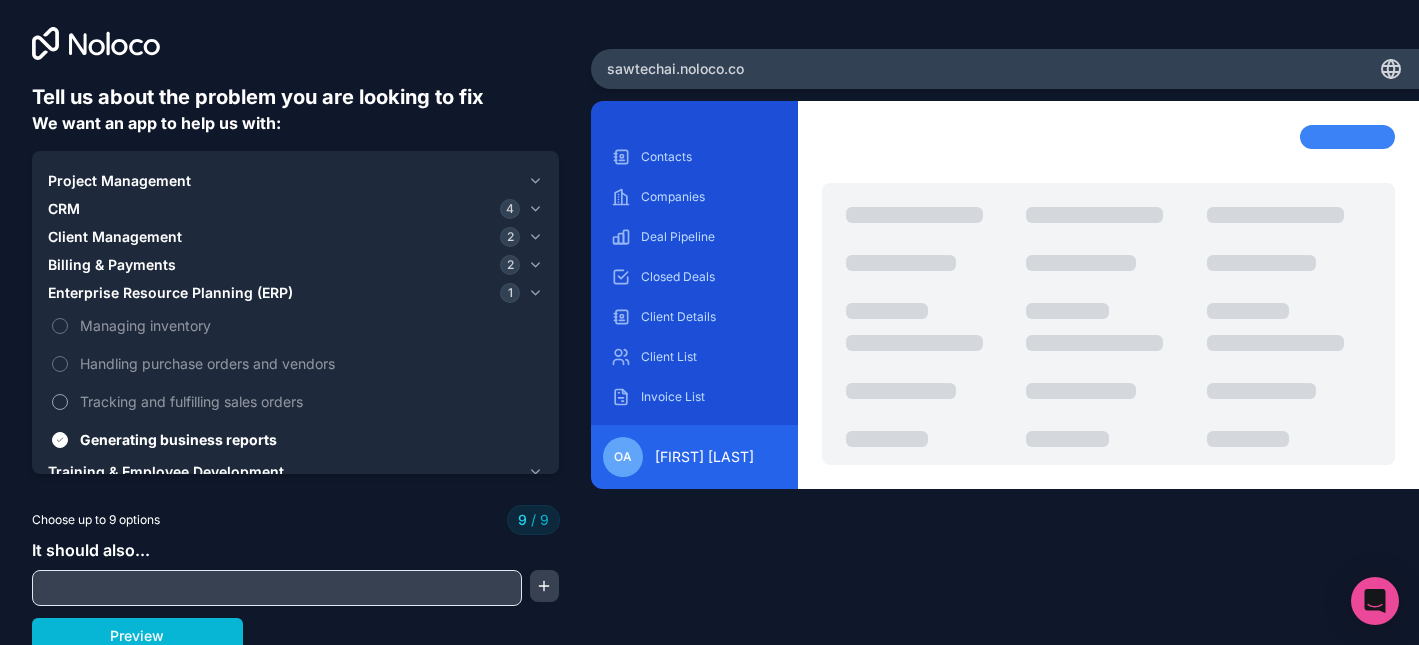 click on "Tracking and fulfilling sales orders" at bounding box center (309, 401) 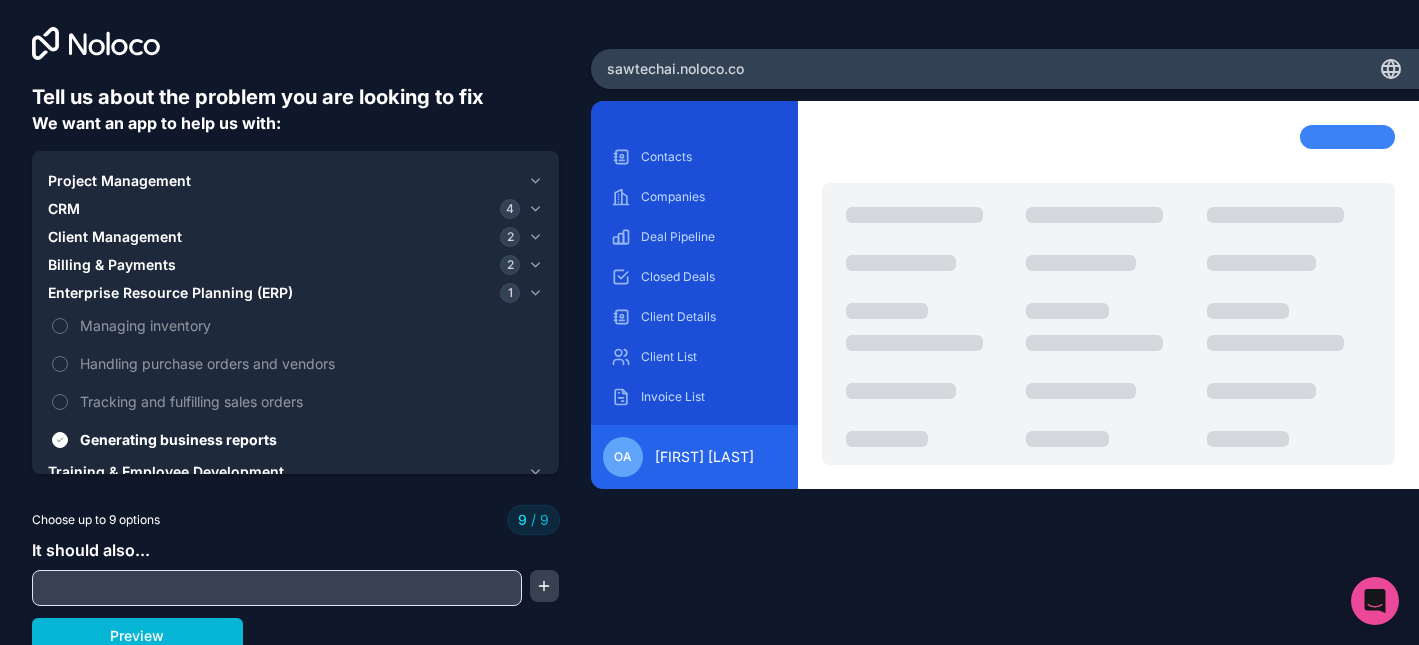 click on "Enterprise Resource Planning (ERP)" at bounding box center (170, 293) 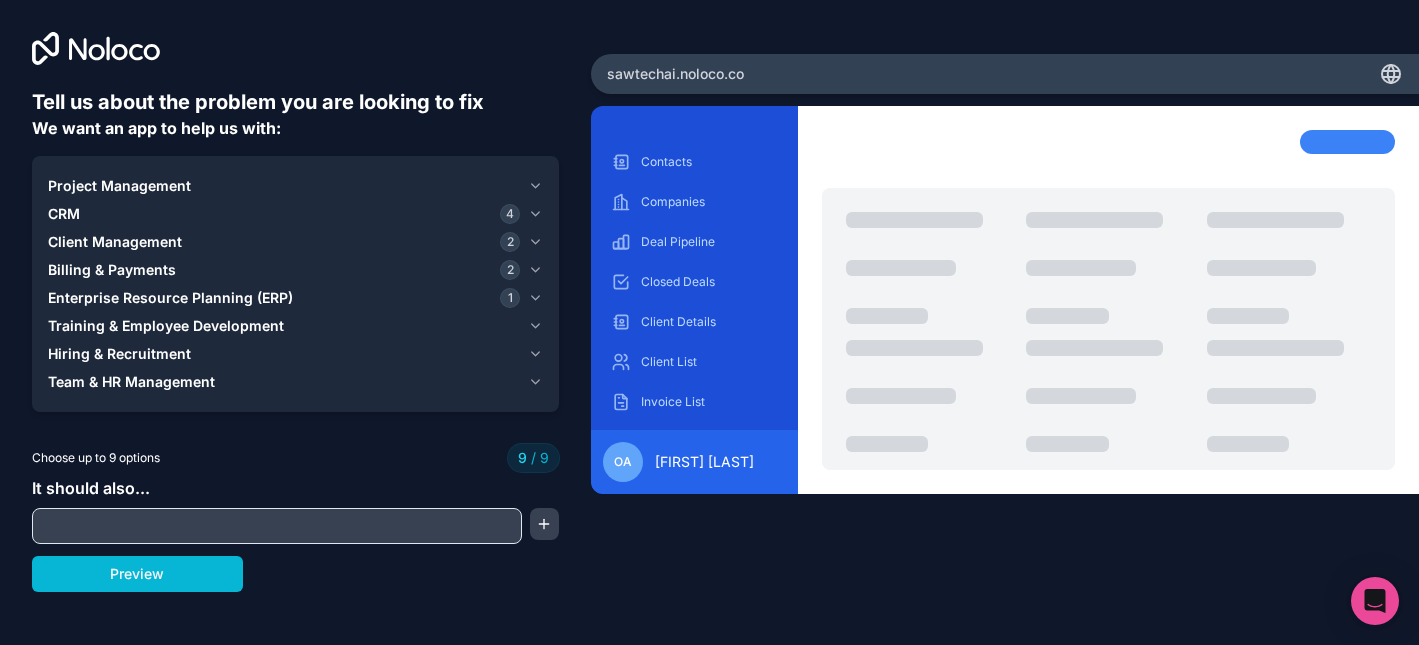 drag, startPoint x: 172, startPoint y: 576, endPoint x: 205, endPoint y: 471, distance: 110.06362 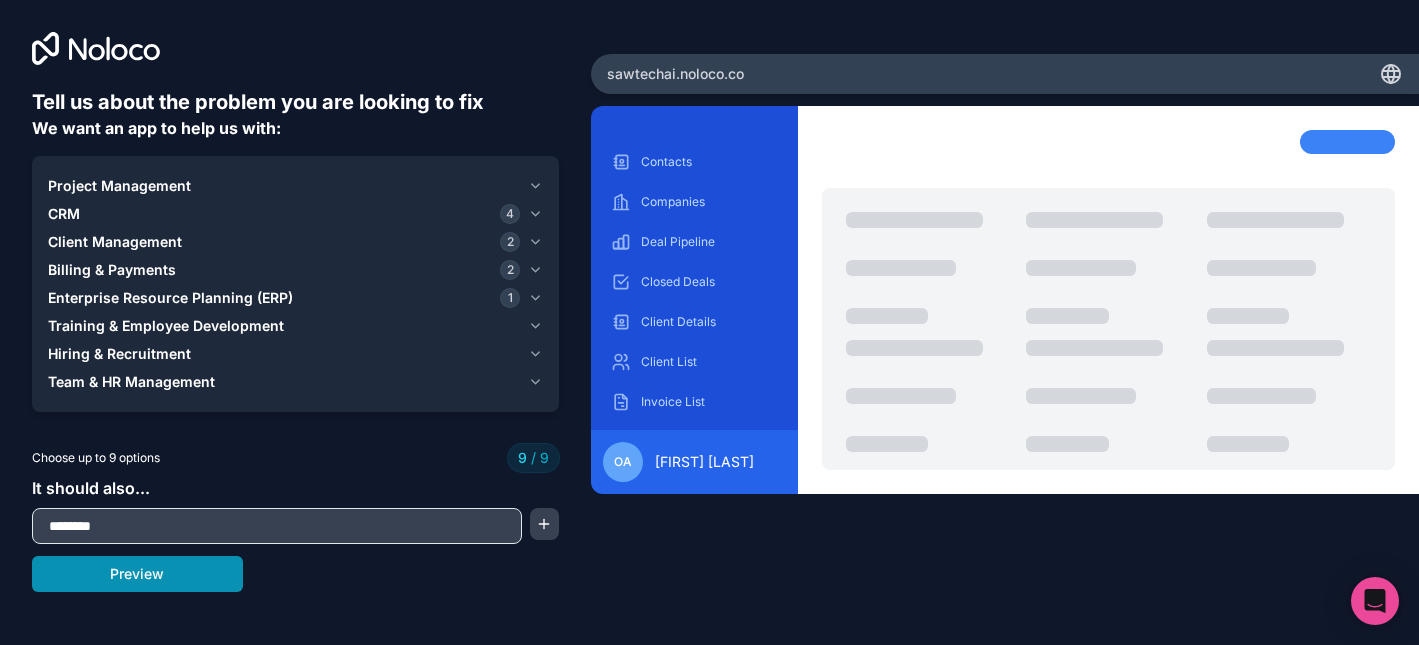 type on "********" 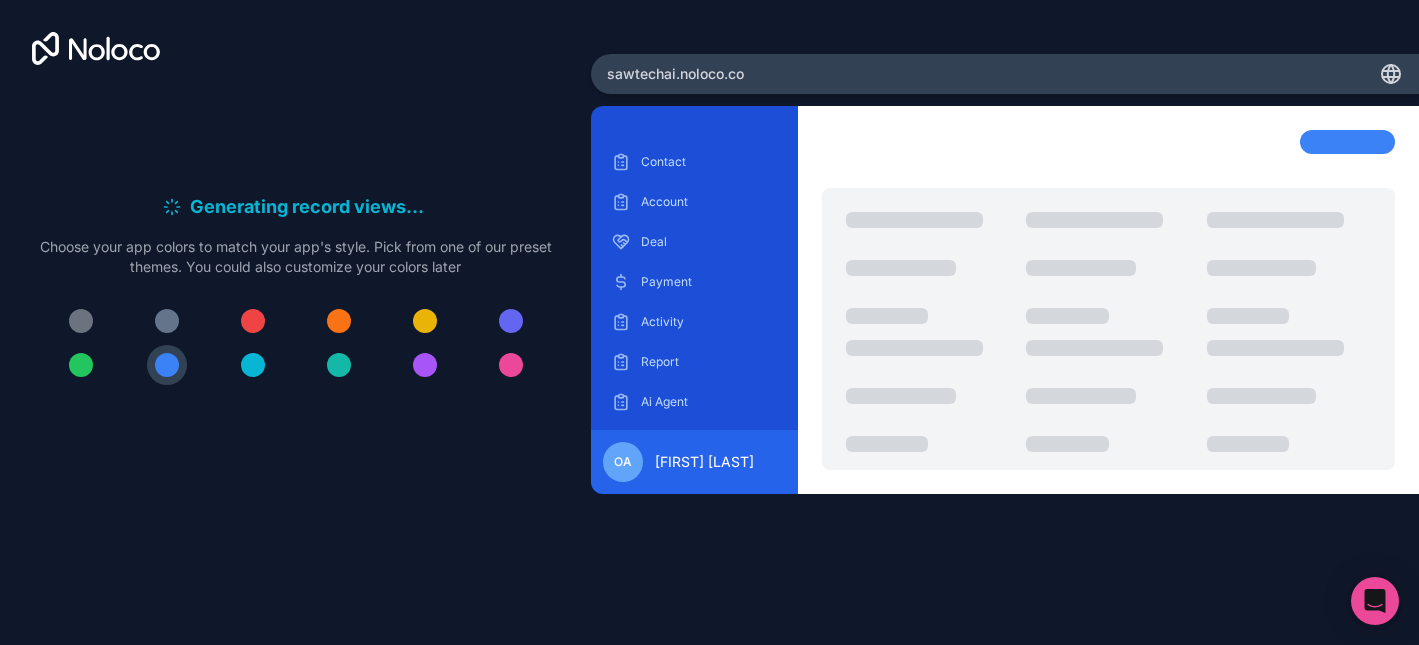 click 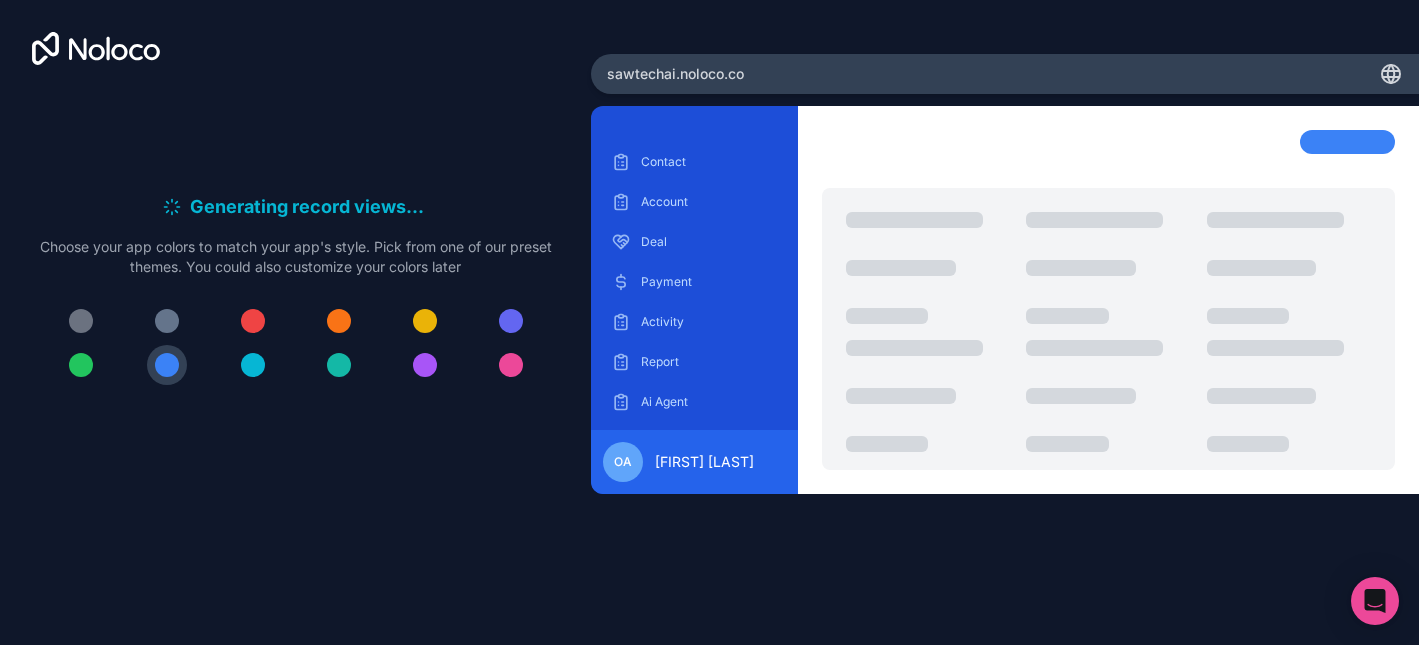 click 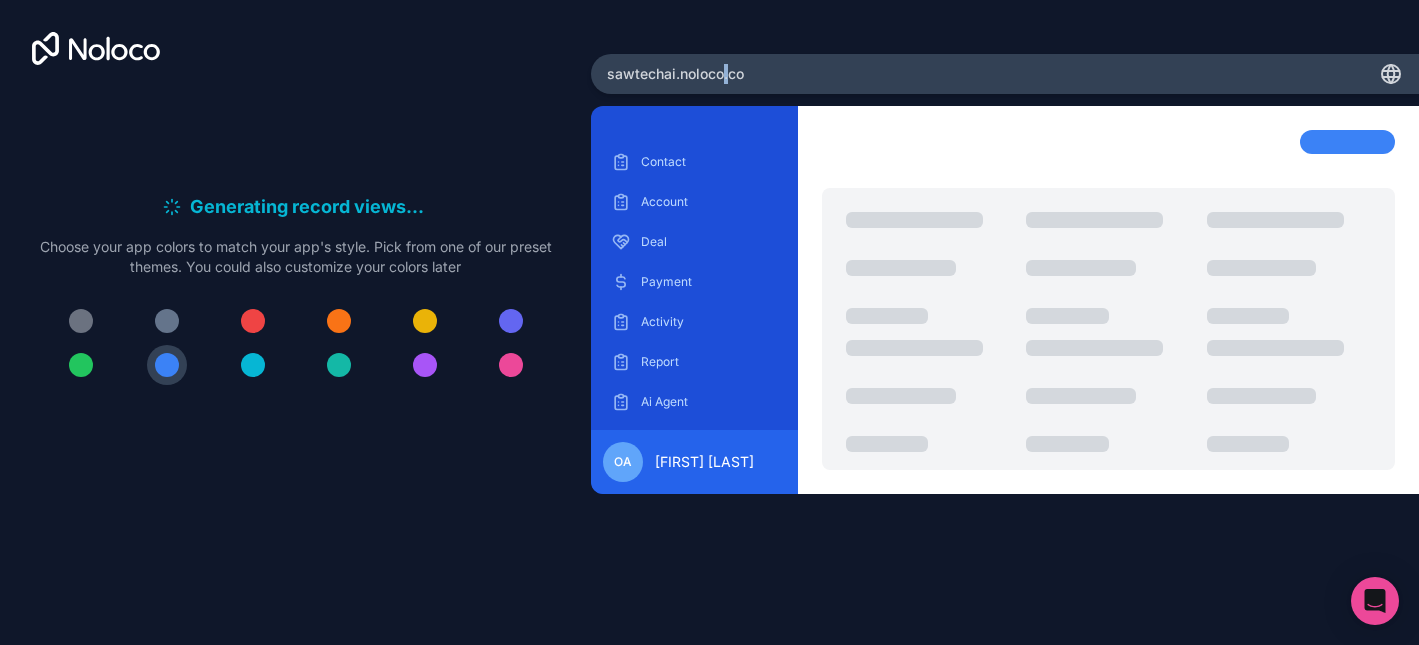 click on "sawtechai .noloco.co" at bounding box center (675, 74) 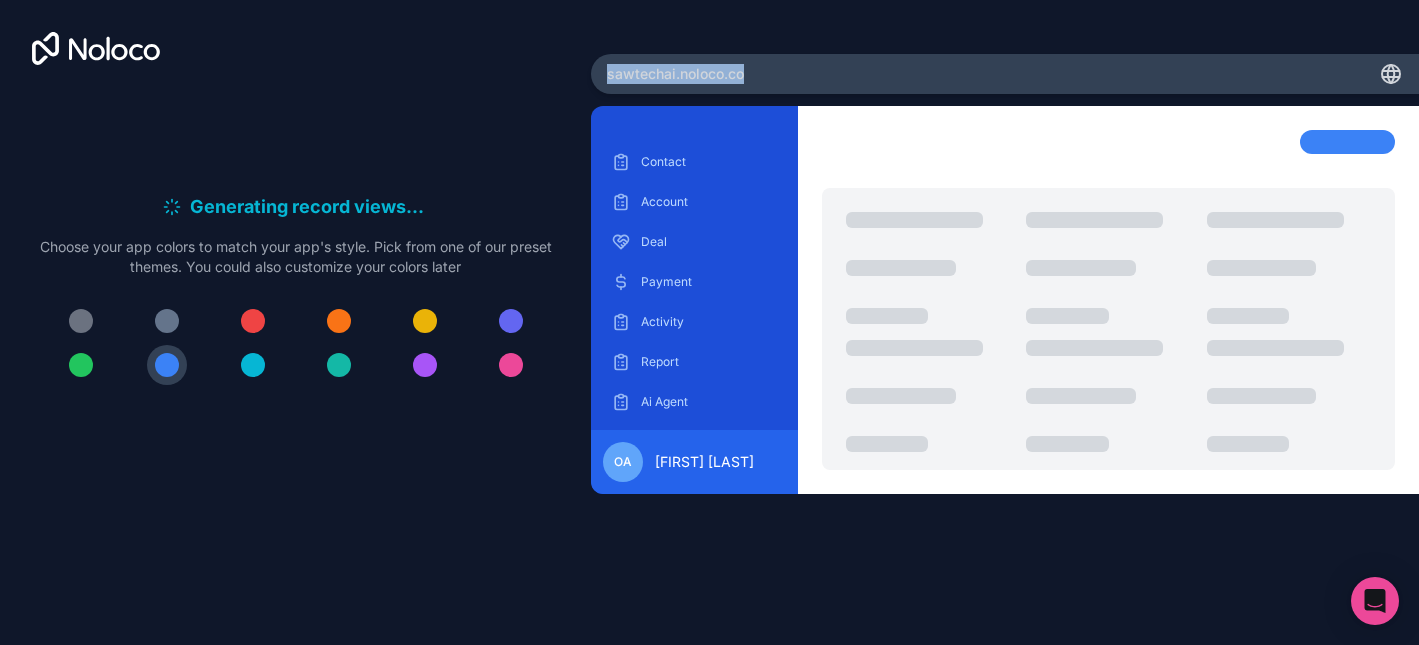click on "sawtechai .noloco.co" at bounding box center [675, 74] 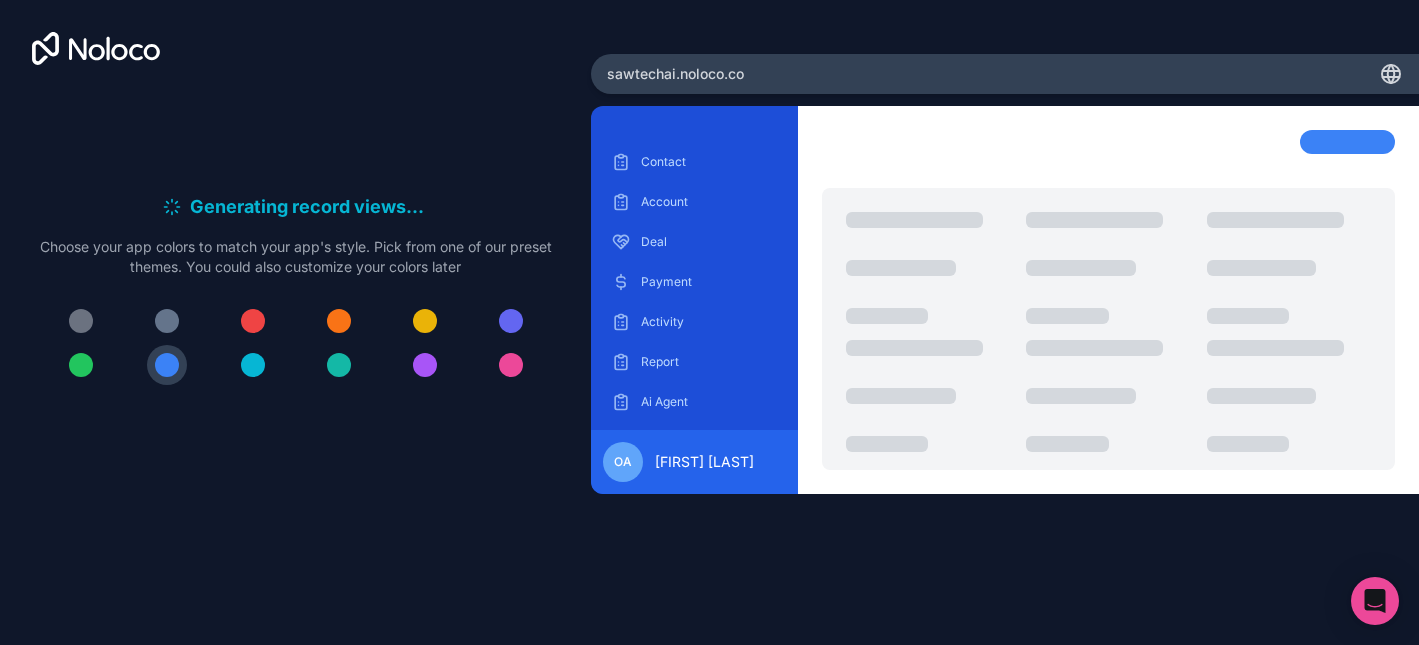 click at bounding box center [296, 343] 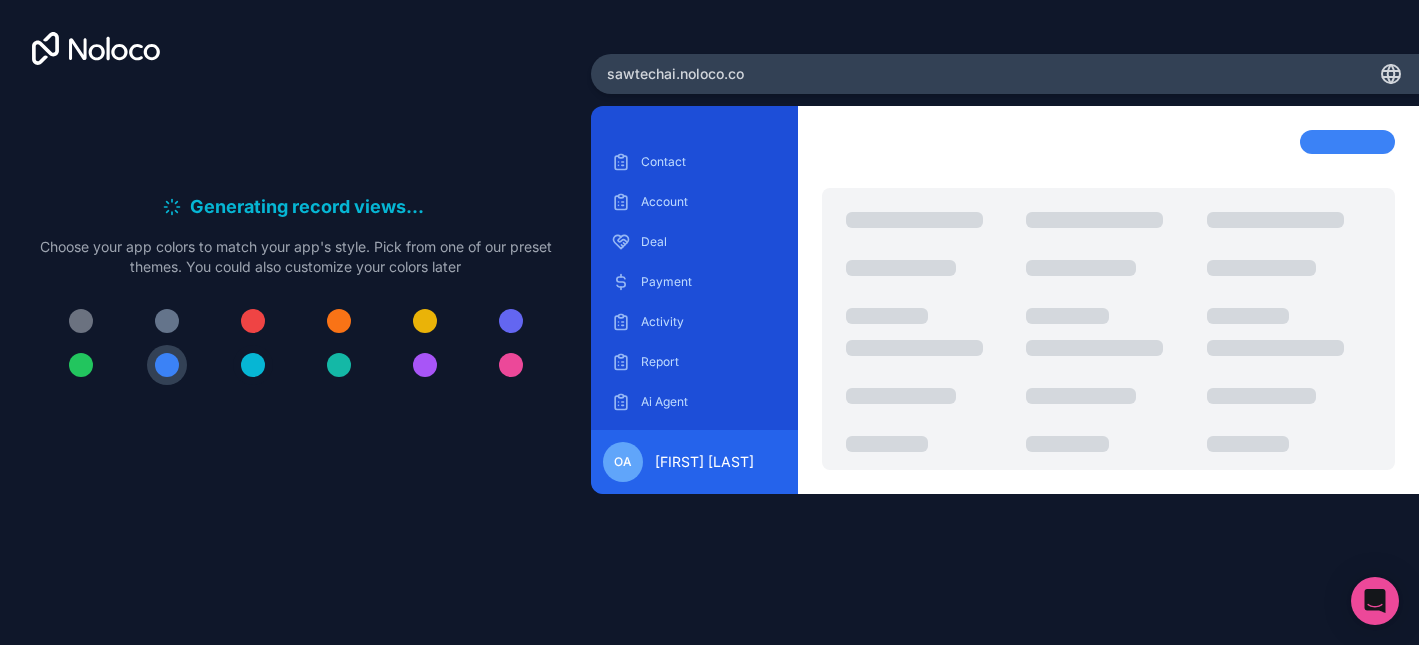 click at bounding box center [253, 365] 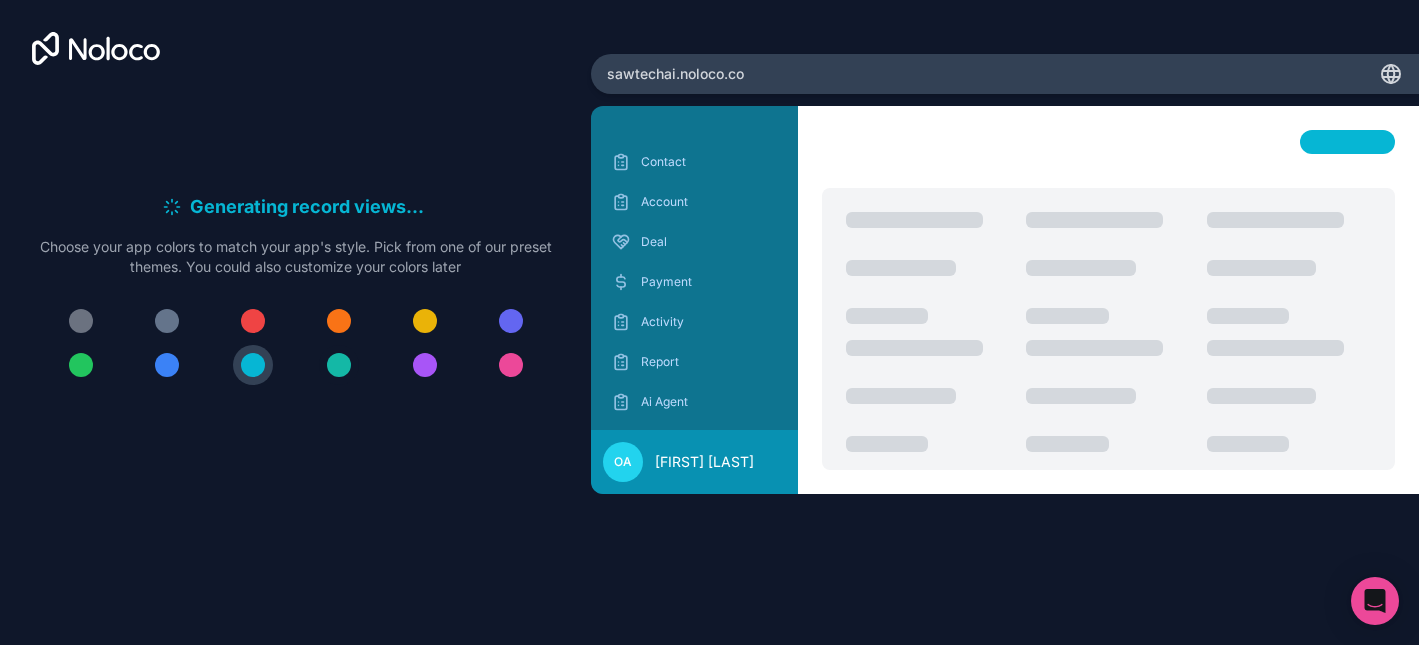 click at bounding box center [339, 365] 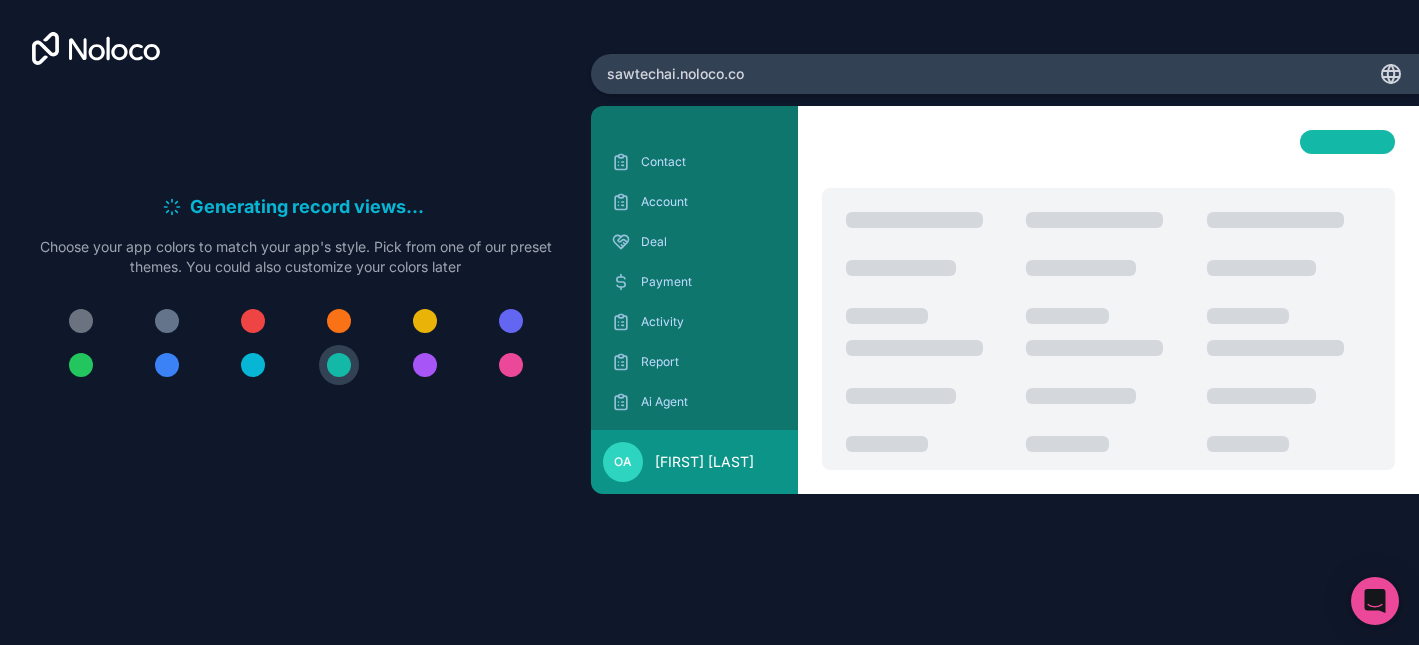 click at bounding box center (167, 321) 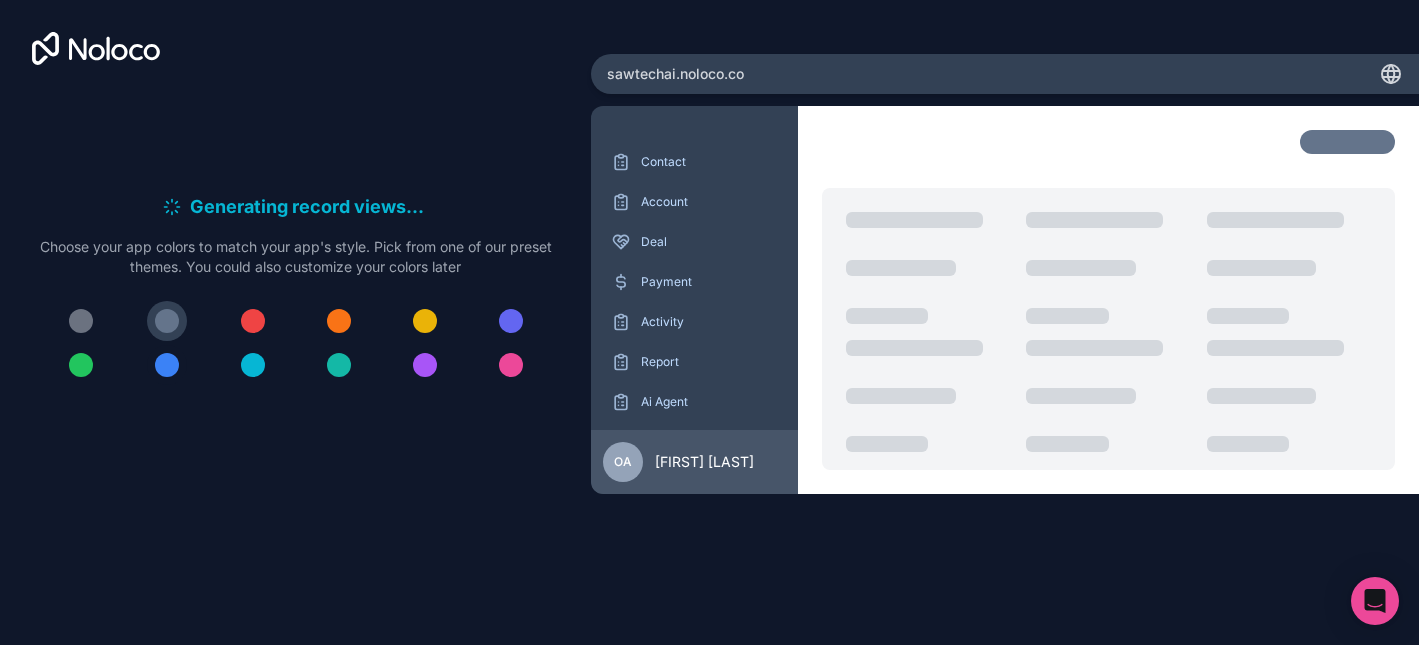 click at bounding box center [167, 365] 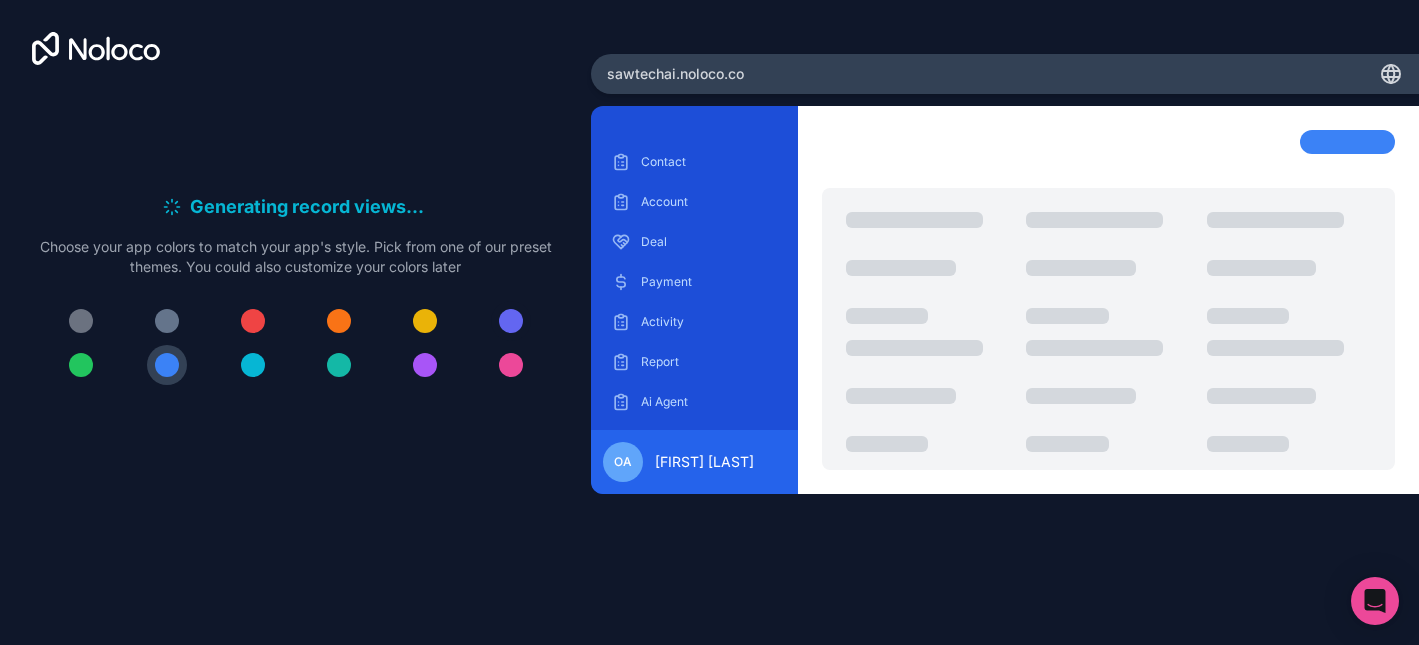 click at bounding box center [511, 321] 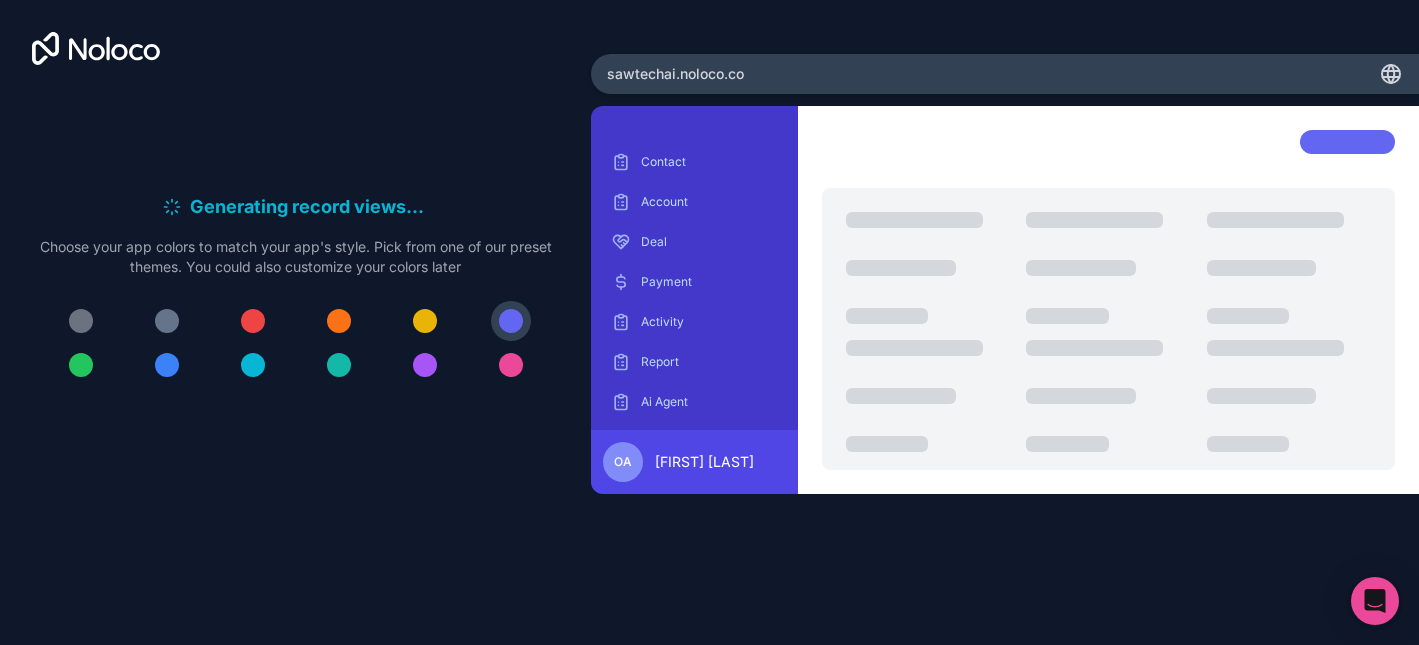 click at bounding box center [167, 365] 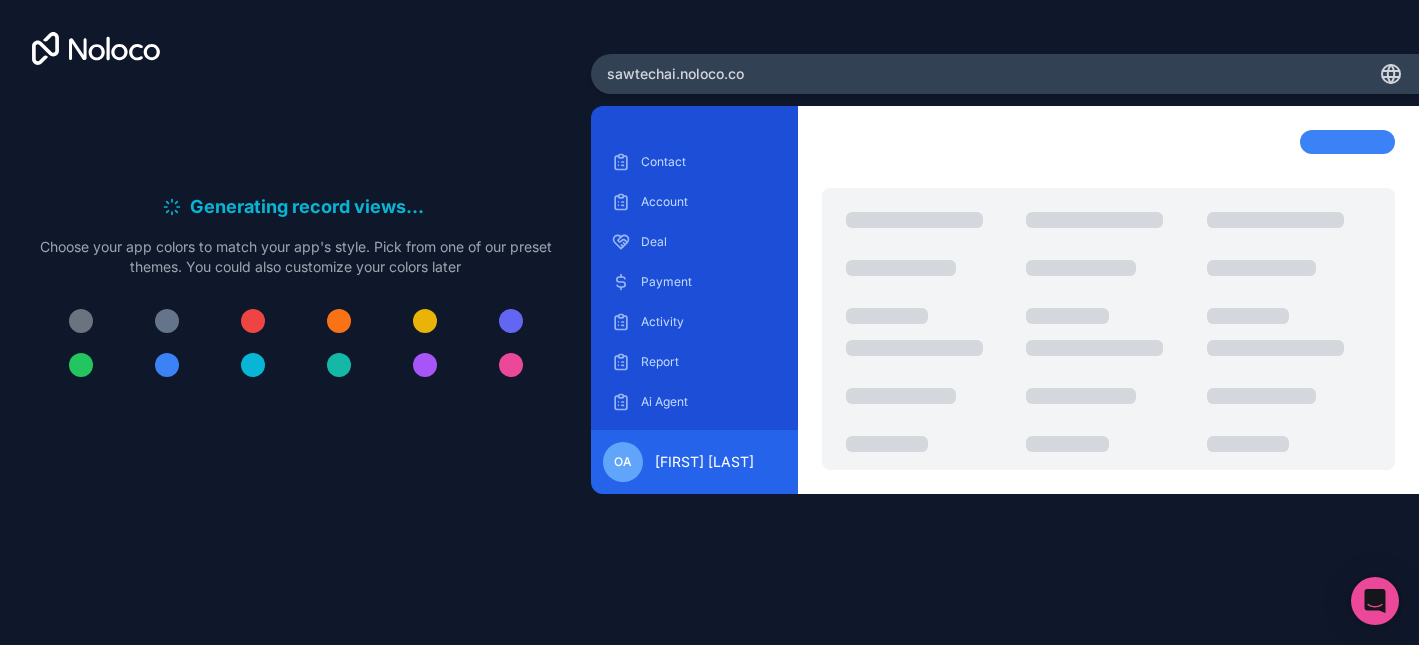 click at bounding box center (167, 365) 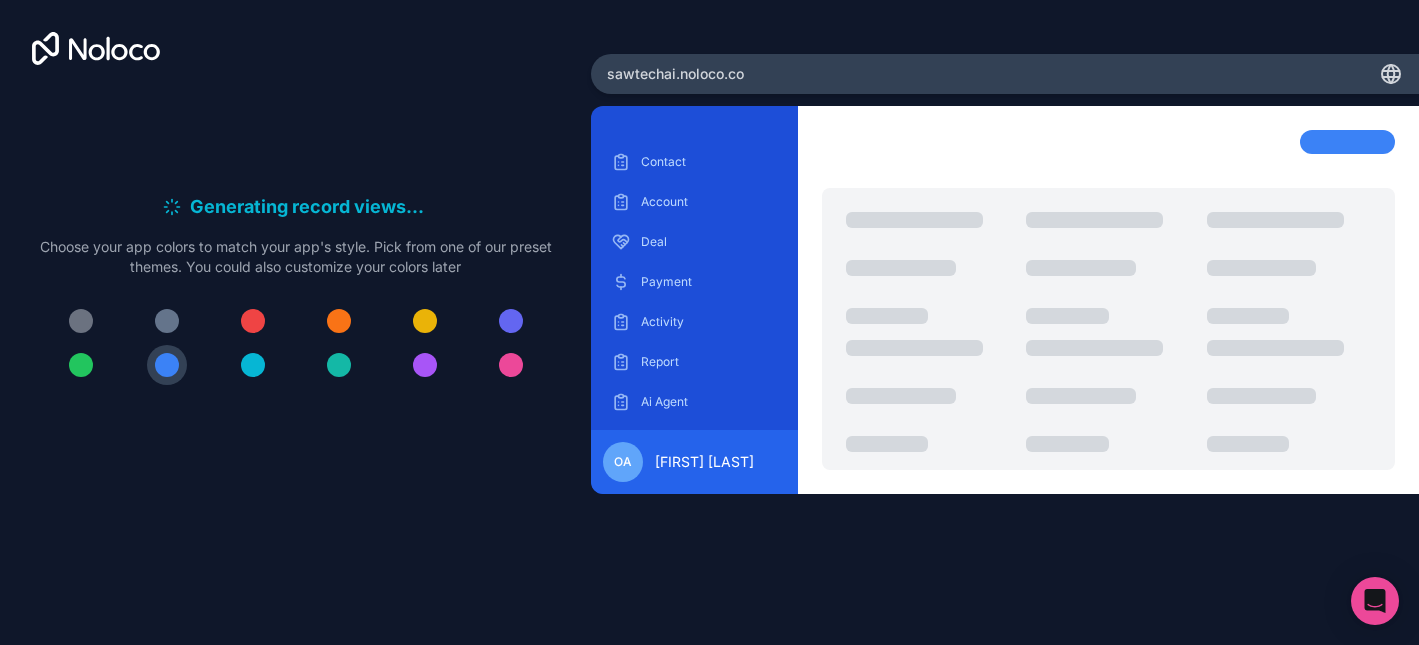 click on "Generating record views . . ." at bounding box center [296, 207] 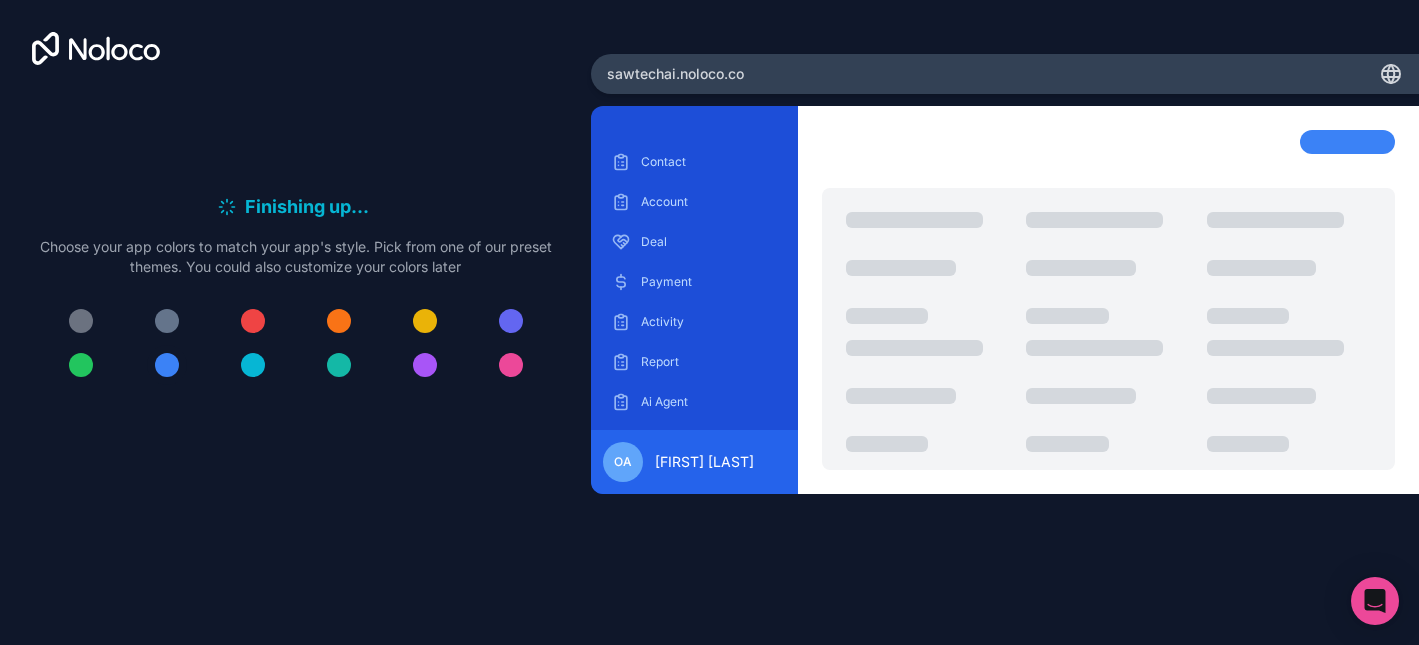 click at bounding box center [167, 365] 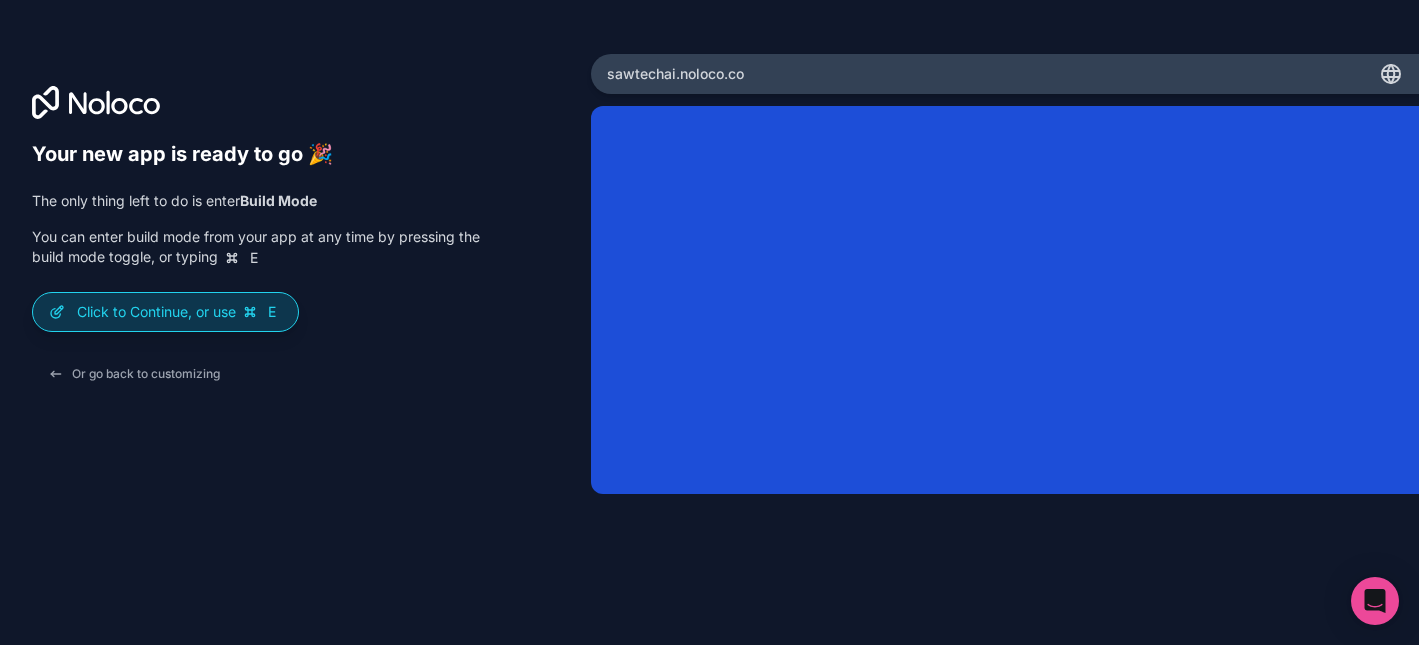 click on "E" at bounding box center [272, 312] 